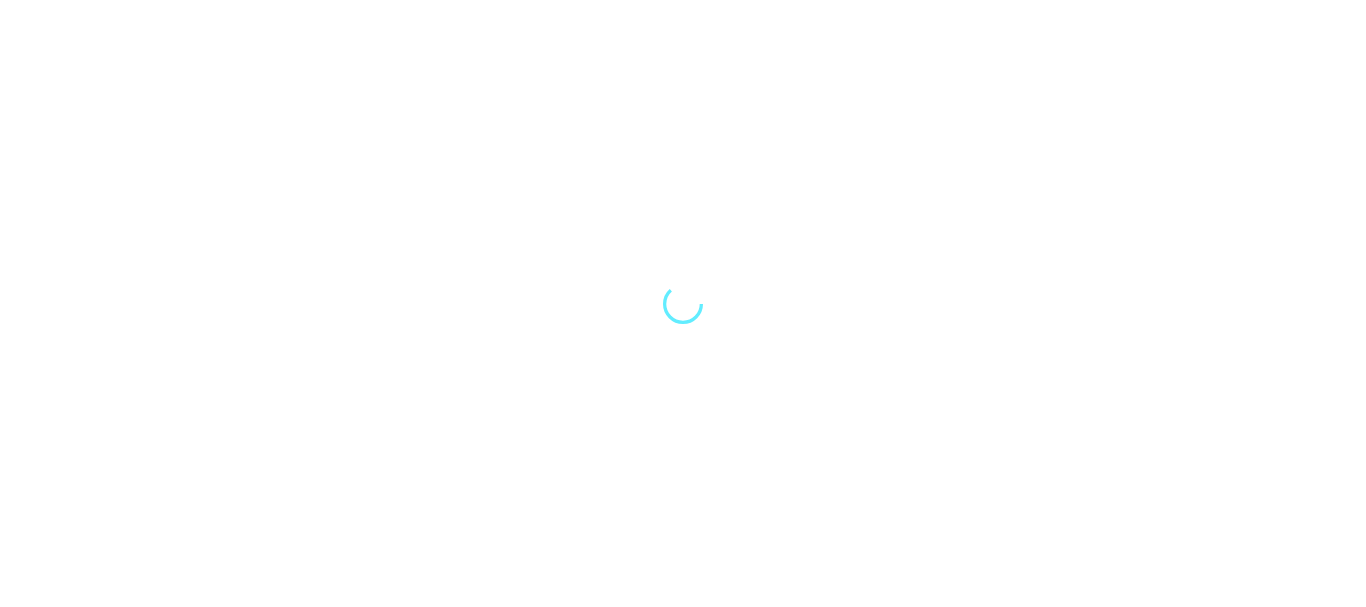 scroll, scrollTop: 0, scrollLeft: 0, axis: both 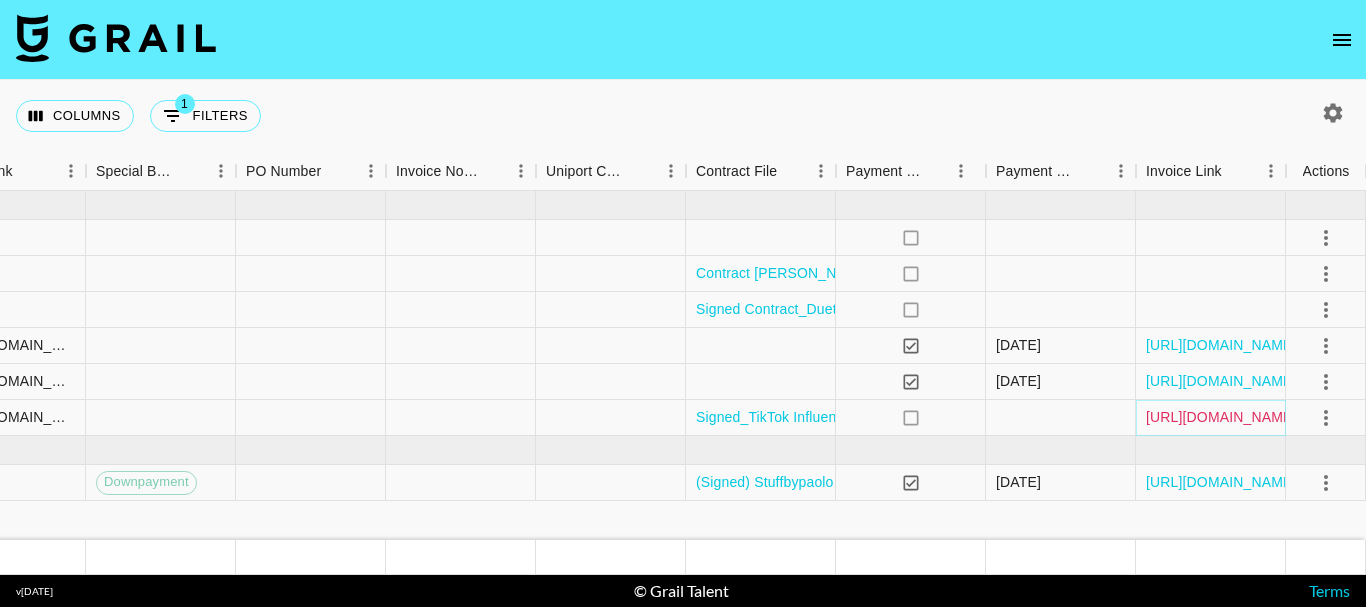 click on "https://in.xero.com/R9wuw5jkG2VyAHpjd44Gu6LAoFlaRZqIBcJDsCbs" at bounding box center (1221, 417) 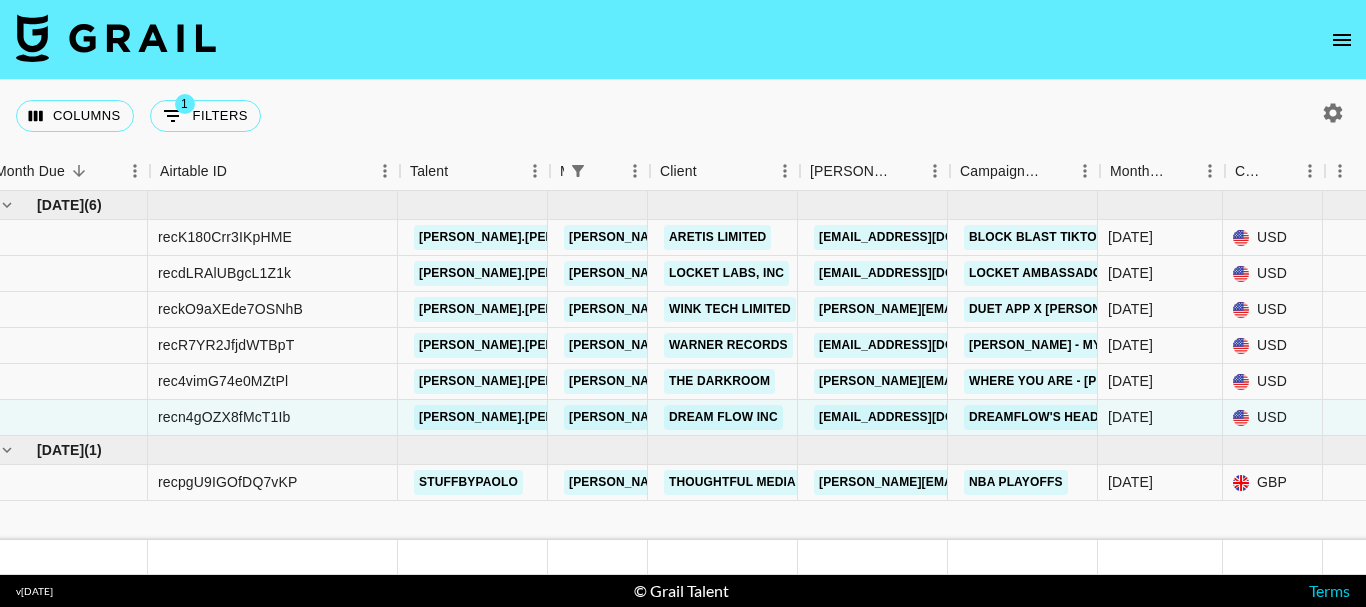 scroll, scrollTop: 0, scrollLeft: 2, axis: horizontal 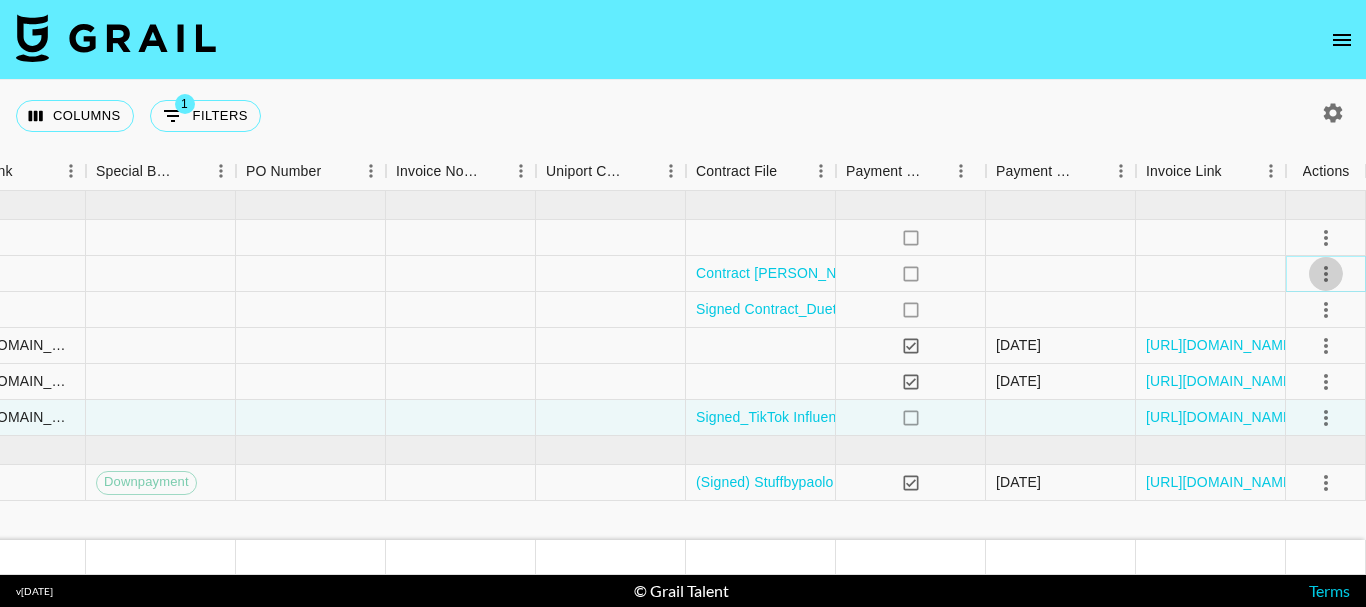 click 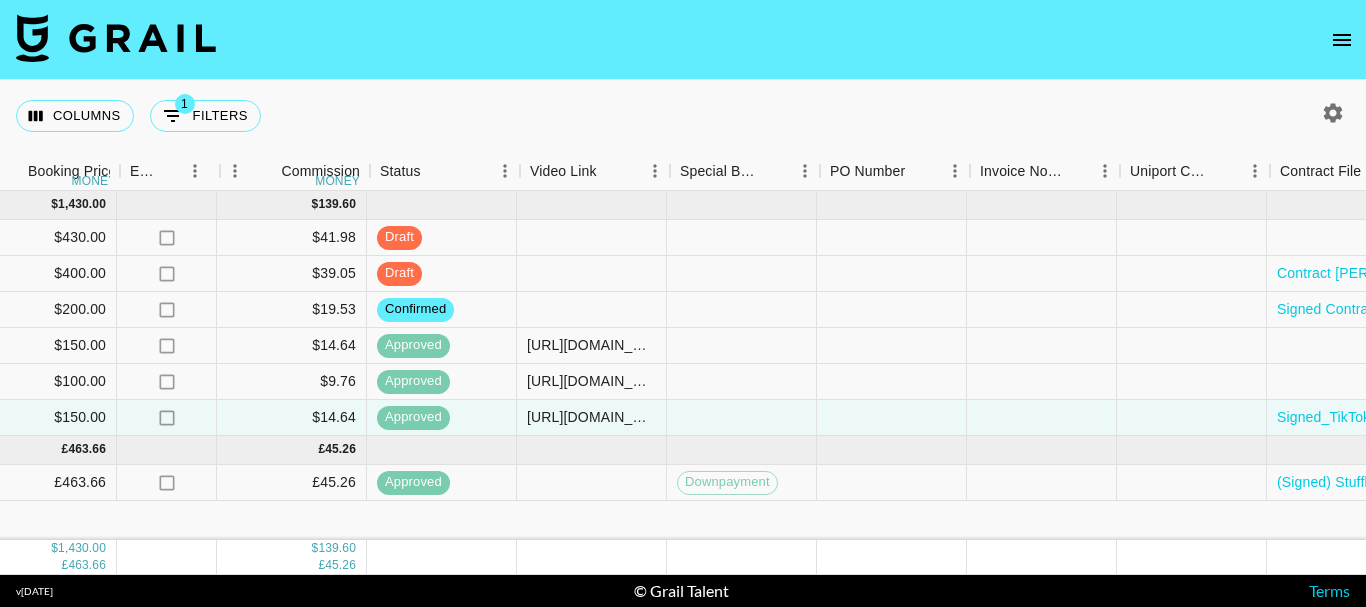 scroll, scrollTop: 0, scrollLeft: 1370, axis: horizontal 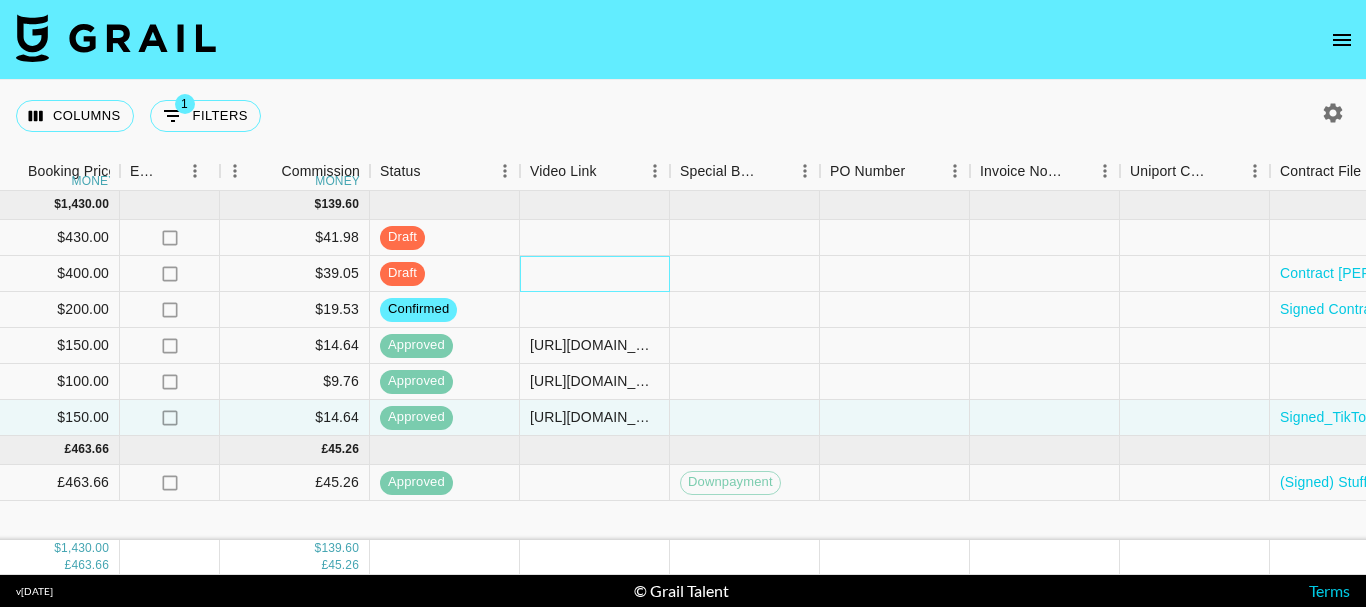 click at bounding box center (595, 274) 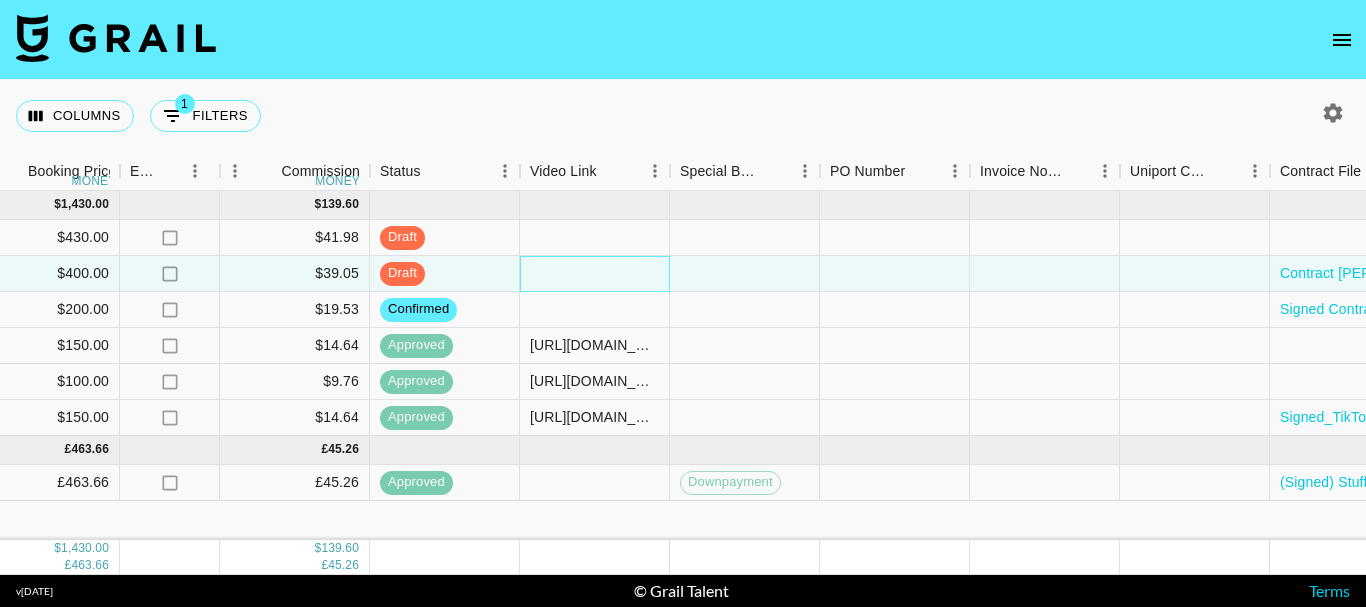 click at bounding box center (595, 274) 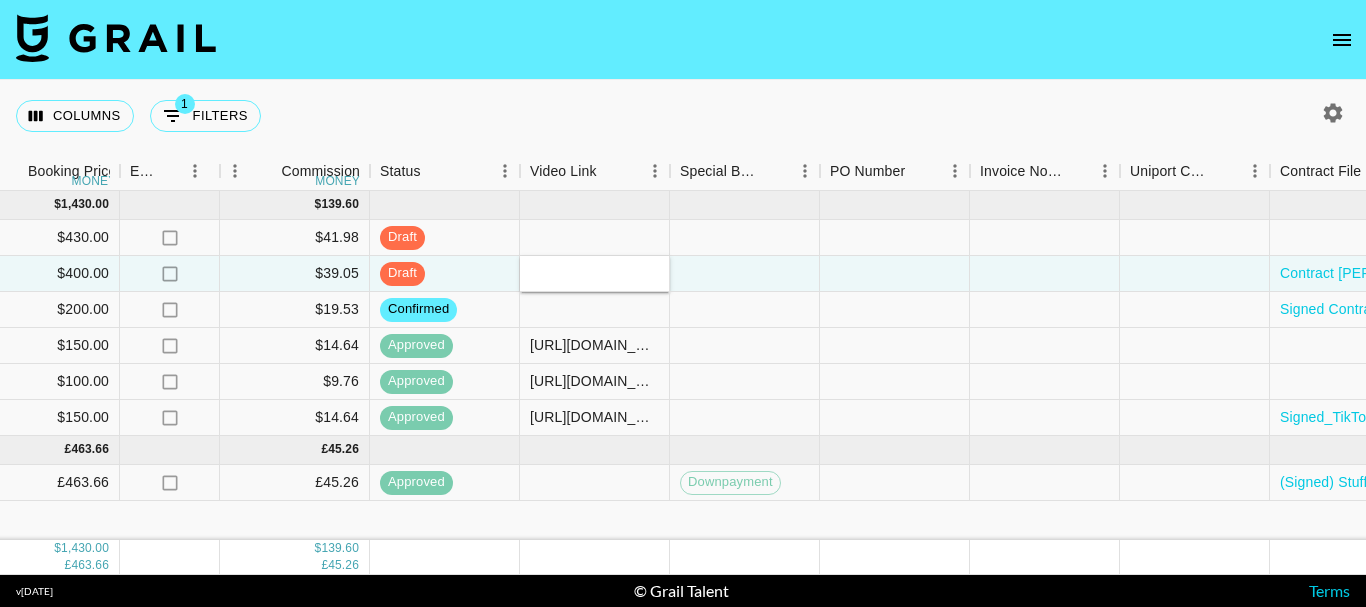 type on "https://www.tiktok.com/@jacoblensss/video/7532205824903613727?is_from_webapp=1&sender_device=pc&web_id=7531331614225729031" 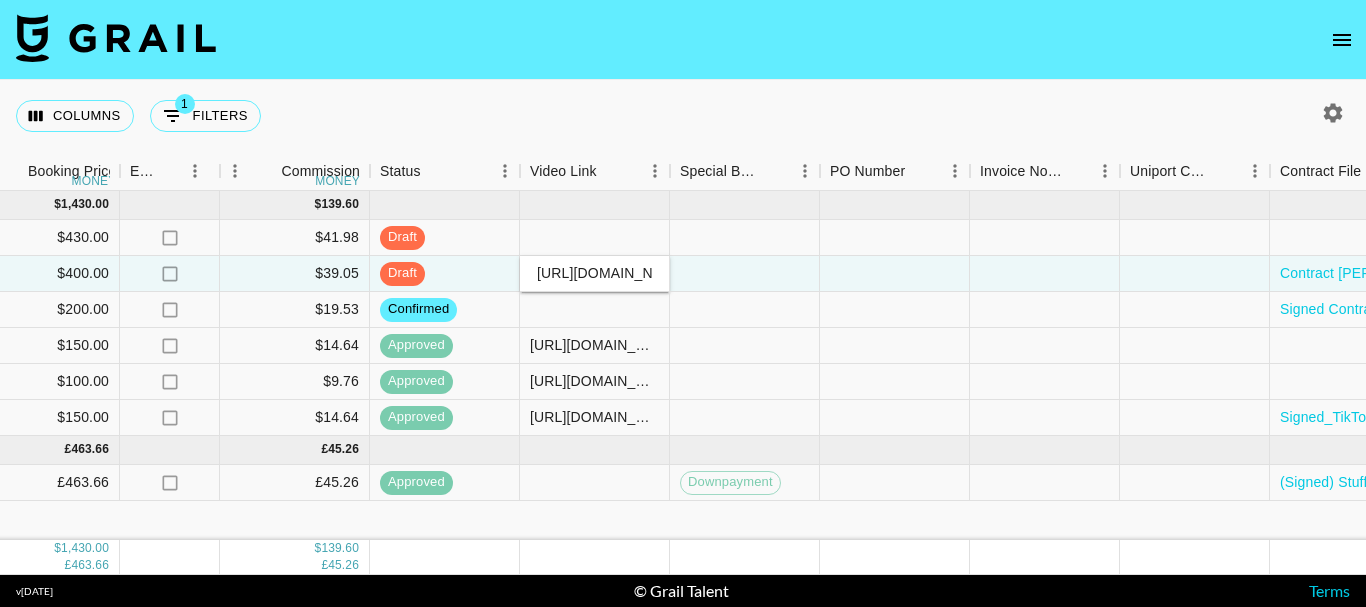 scroll, scrollTop: 0, scrollLeft: 790, axis: horizontal 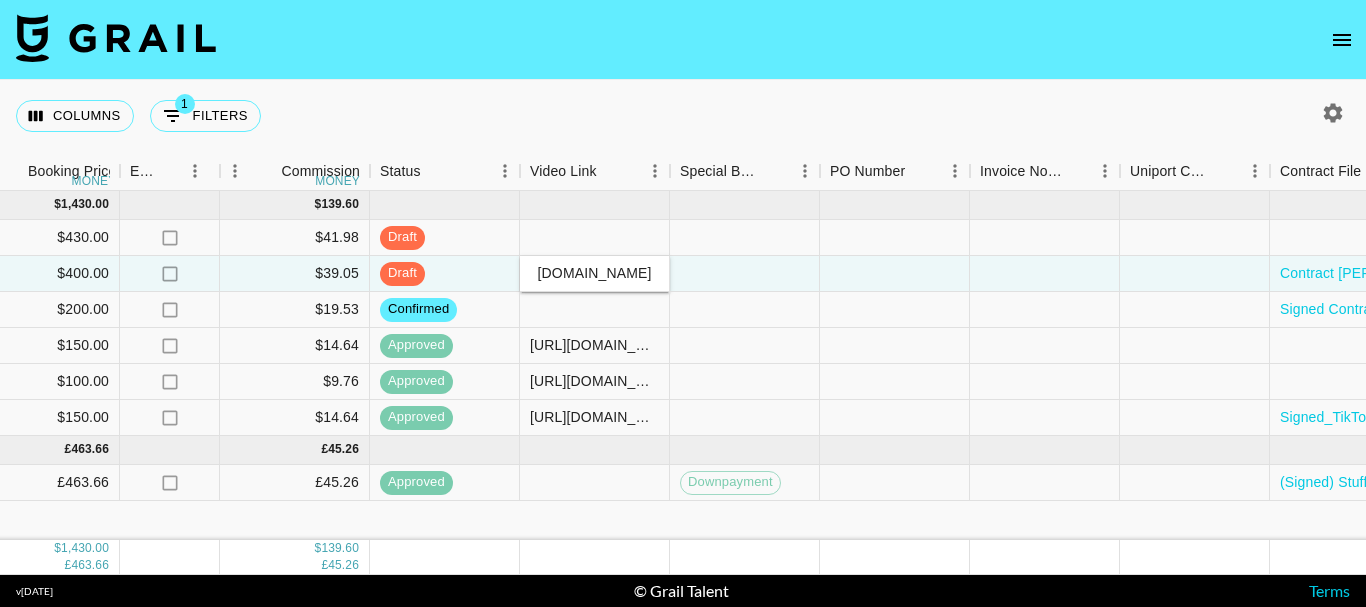 click on "Columns 1 Filters + Booking" at bounding box center (683, 116) 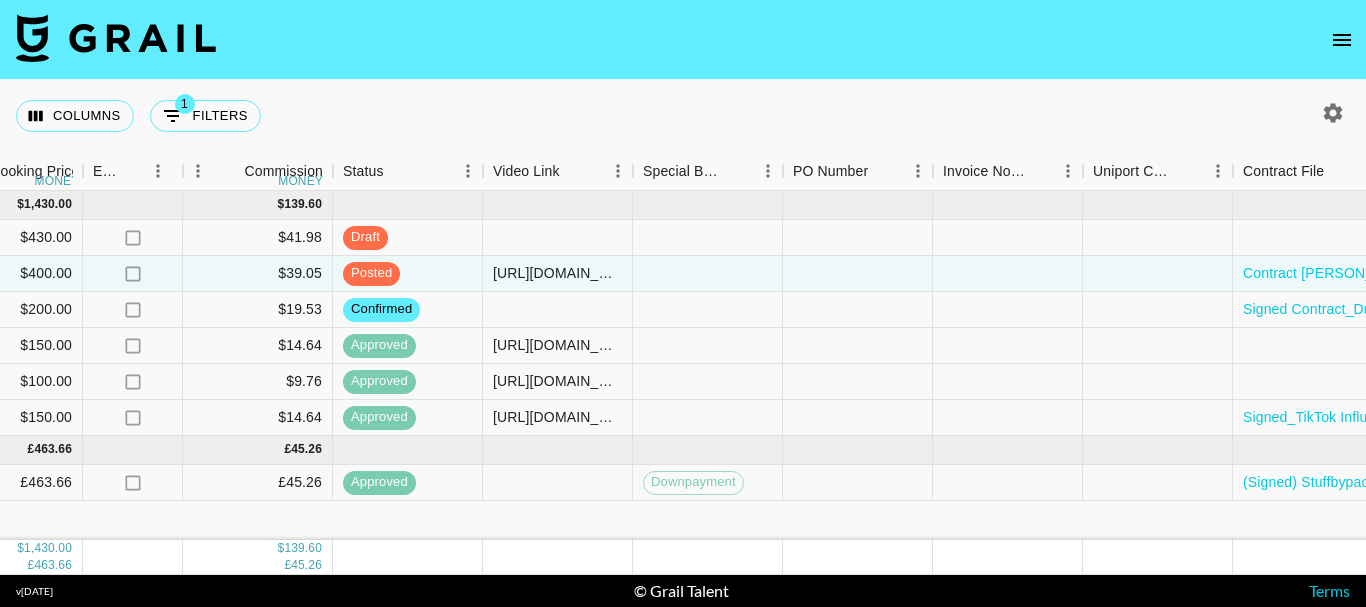scroll, scrollTop: 0, scrollLeft: 1532, axis: horizontal 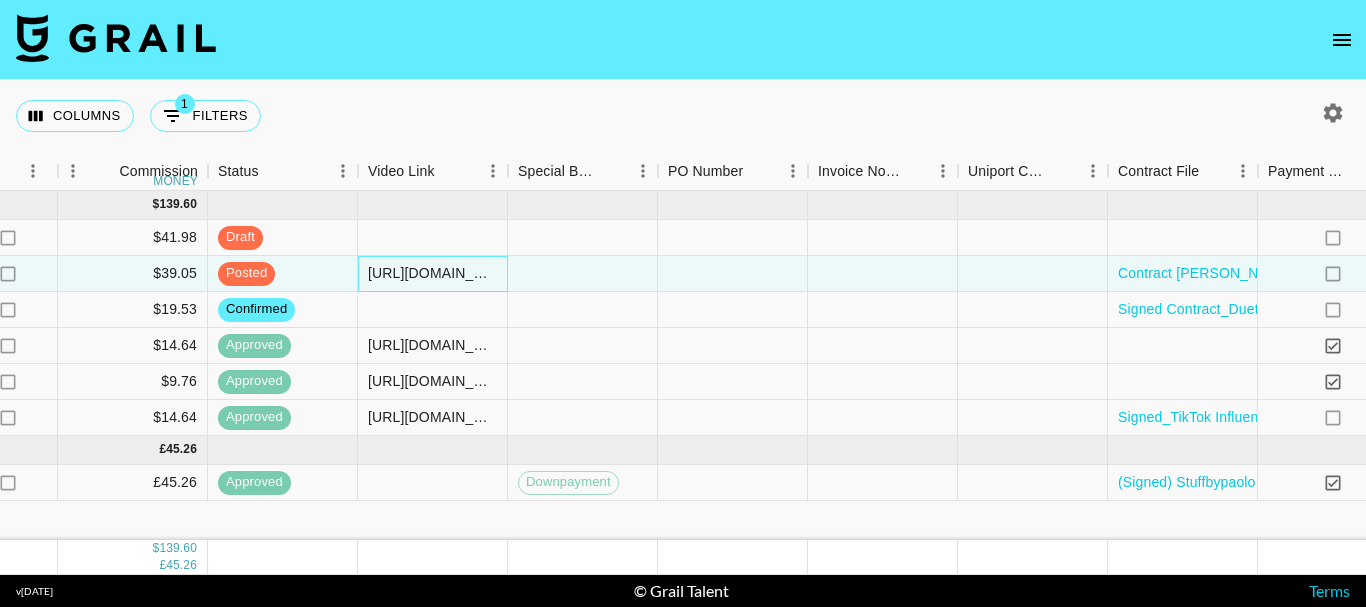 click on "https://www.tiktok.com/@jacoblensss/video/7532205824903613727?is_from_webapp=1&sender_device=pc&web_id=7531331614225729031" at bounding box center [432, 273] 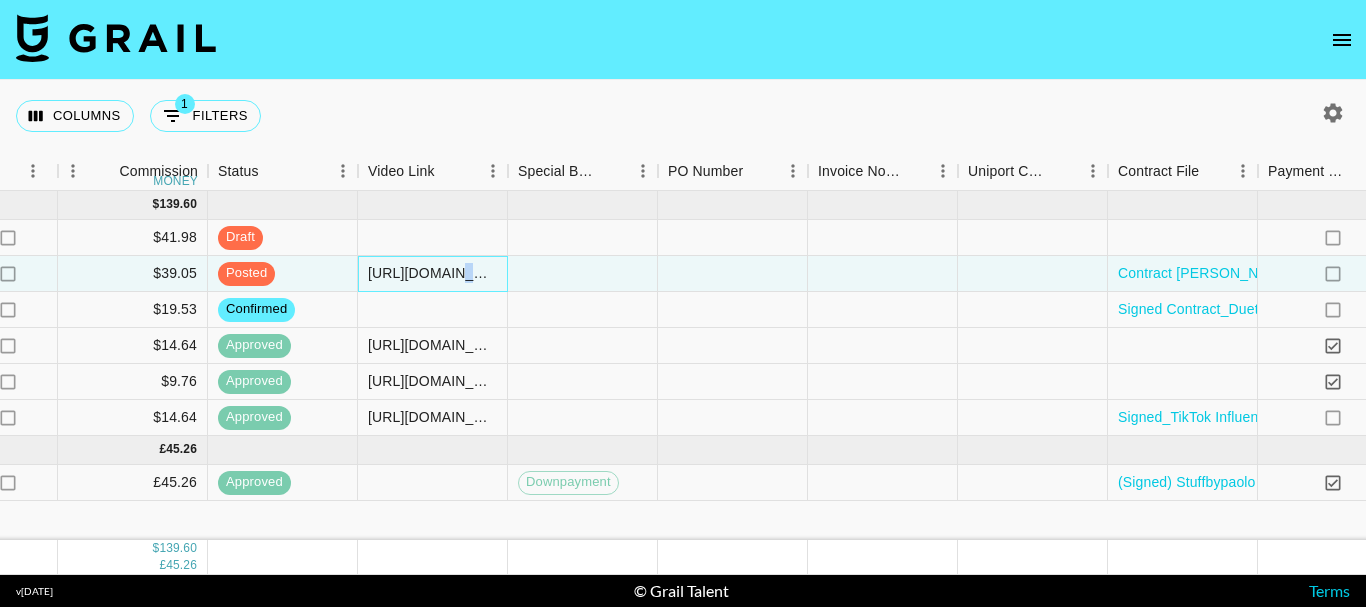 click on "https://www.tiktok.com/@jacoblensss/video/7532205824903613727?is_from_webapp=1&sender_device=pc&web_id=7531331614225729031" at bounding box center (432, 273) 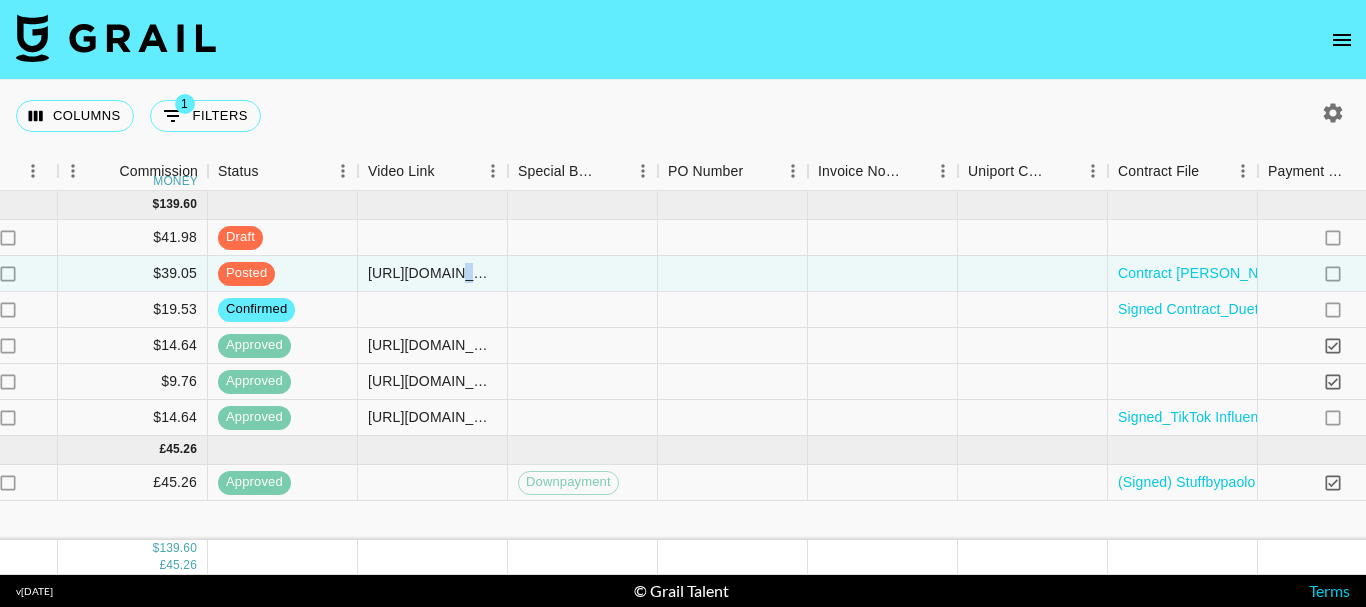 click on "https://www.tiktok.com/@jacoblensss/video/7532205824903613727?is_from_webapp=1&sender_device=pc&web_id=7531331614225729031" at bounding box center (432, 273) 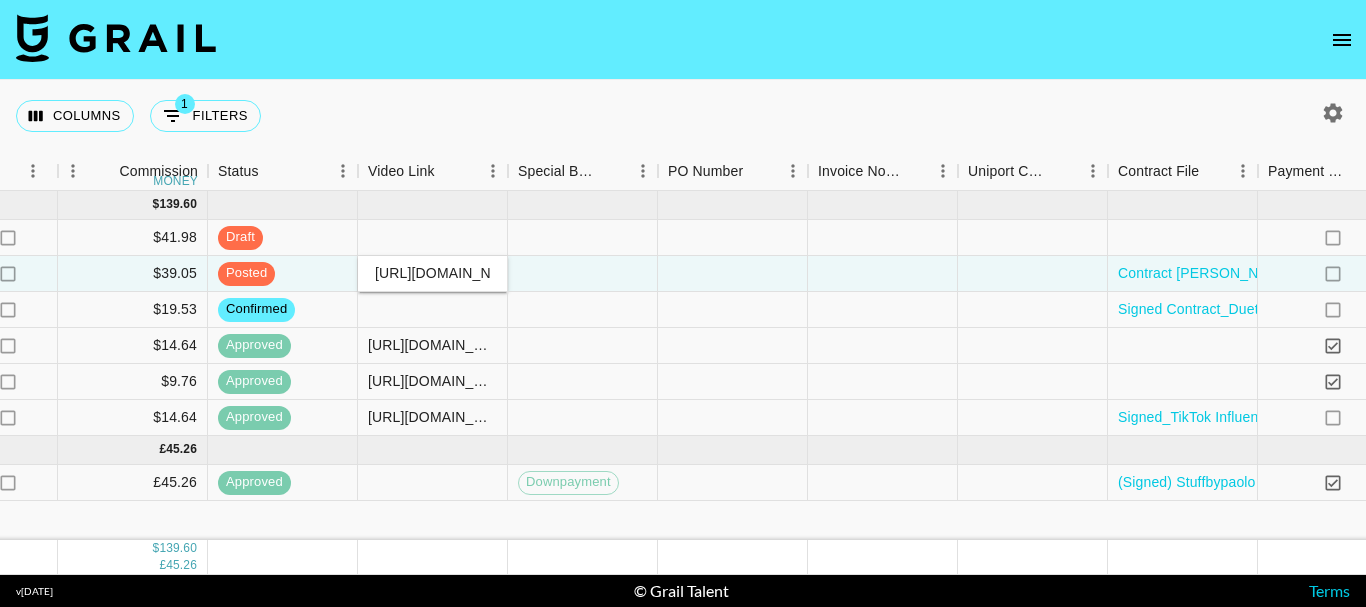 scroll, scrollTop: 0, scrollLeft: 790, axis: horizontal 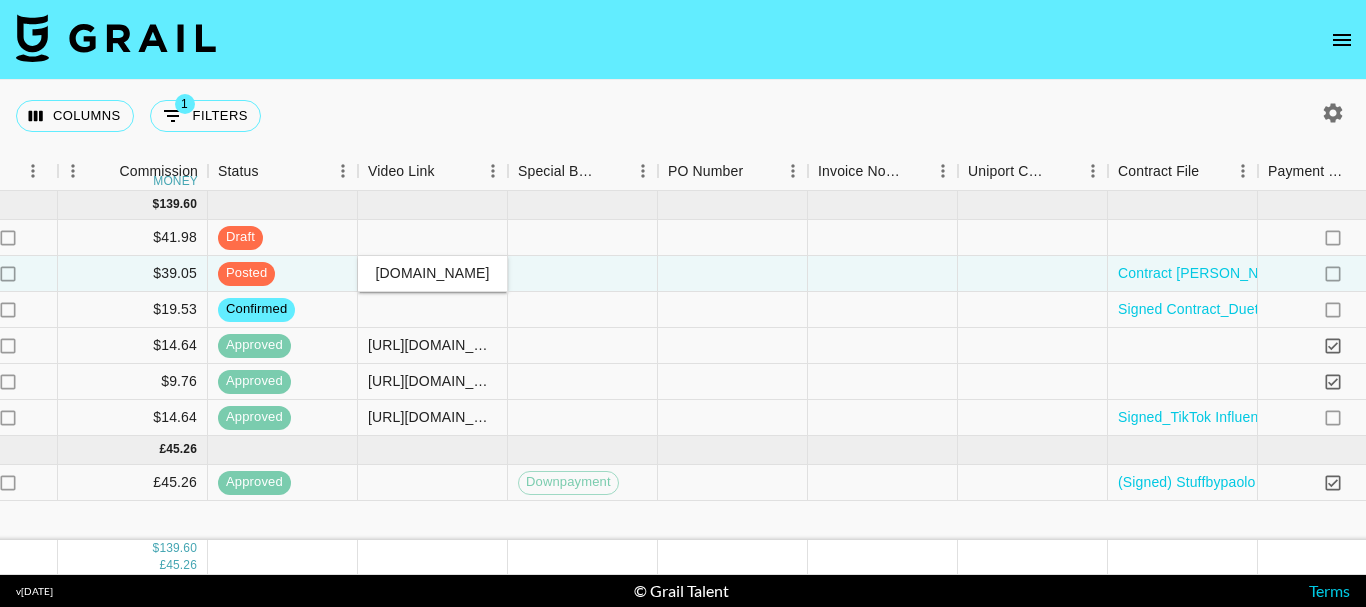 click on "https://www.tiktok.com/@jacoblensss/video/7532205824903613727?is_from_webapp=1&sender_device=pc&web_id=7531331614225729031" at bounding box center (432, 273) 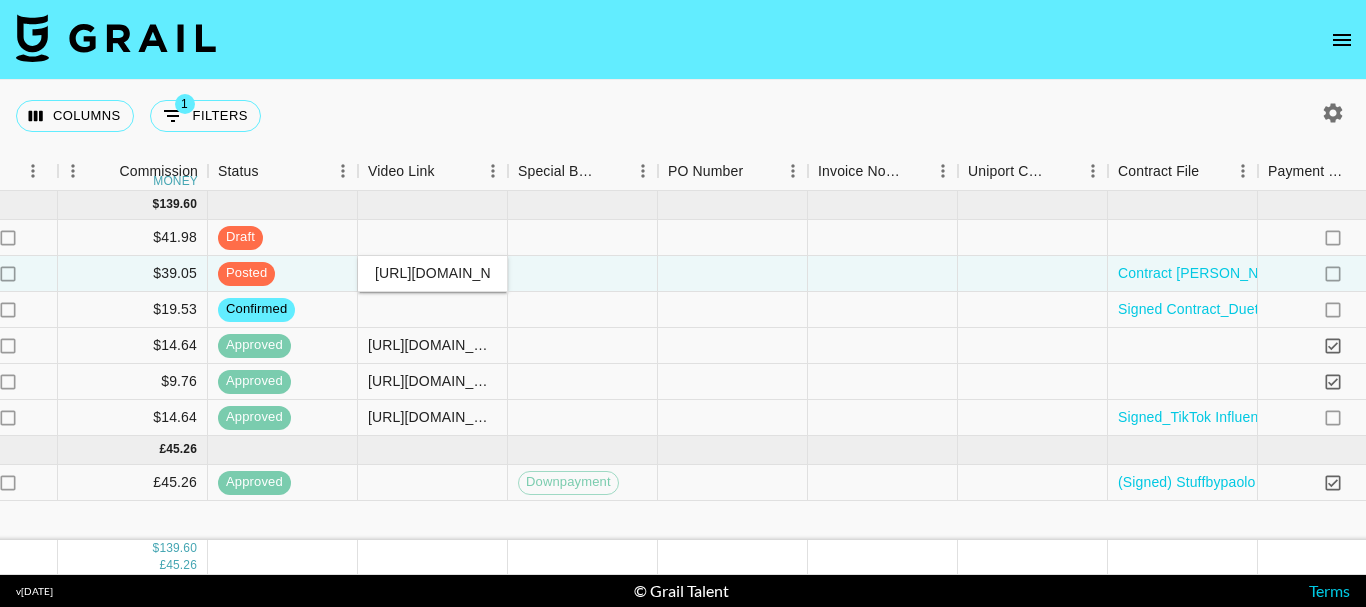 scroll, scrollTop: 0, scrollLeft: 118, axis: horizontal 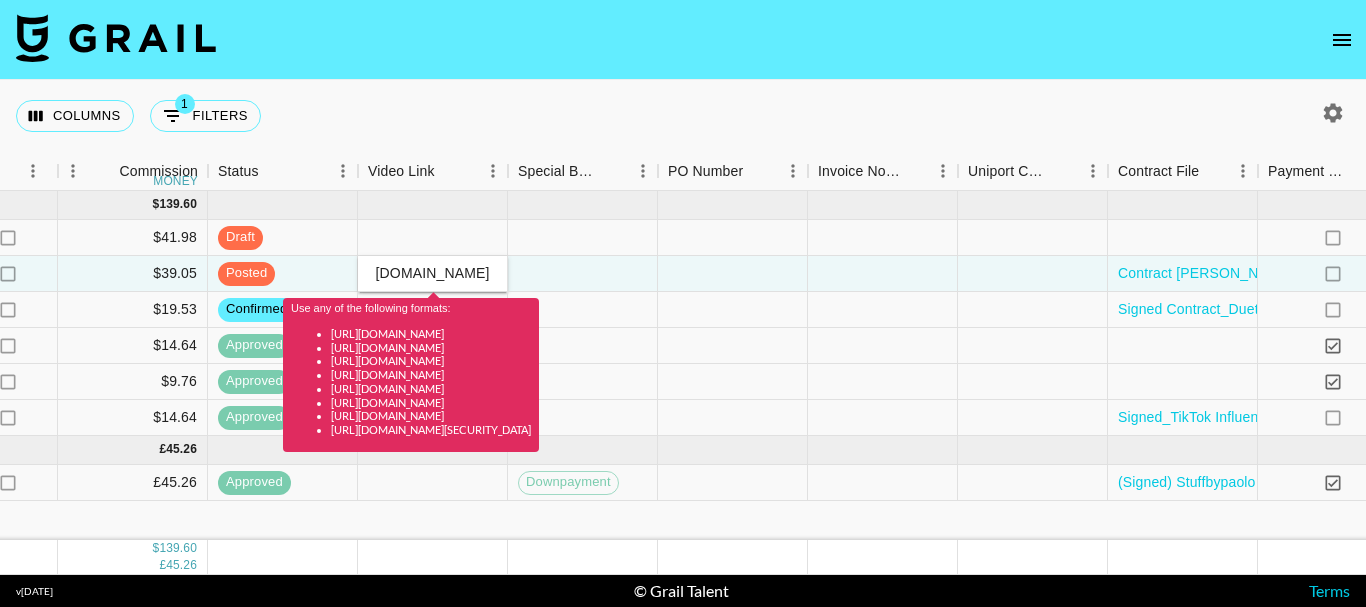 type on "https://www.tiktok.com/@jacoblensss" 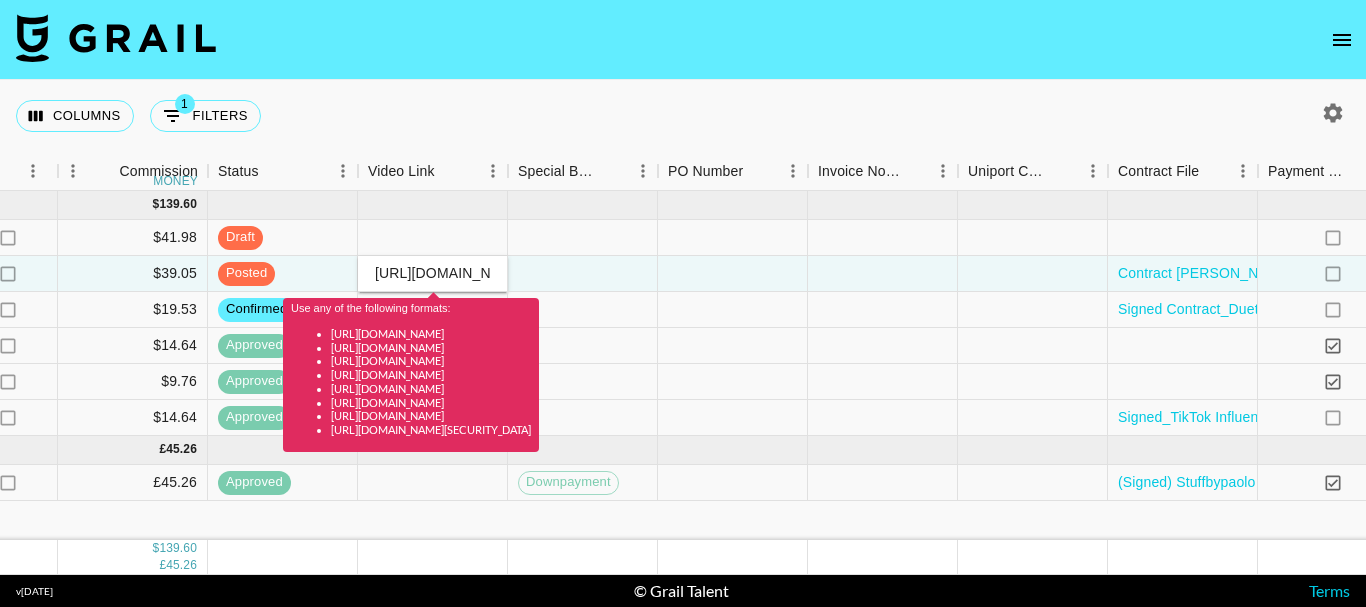 click on "Columns 1 Filters + Booking" at bounding box center [683, 116] 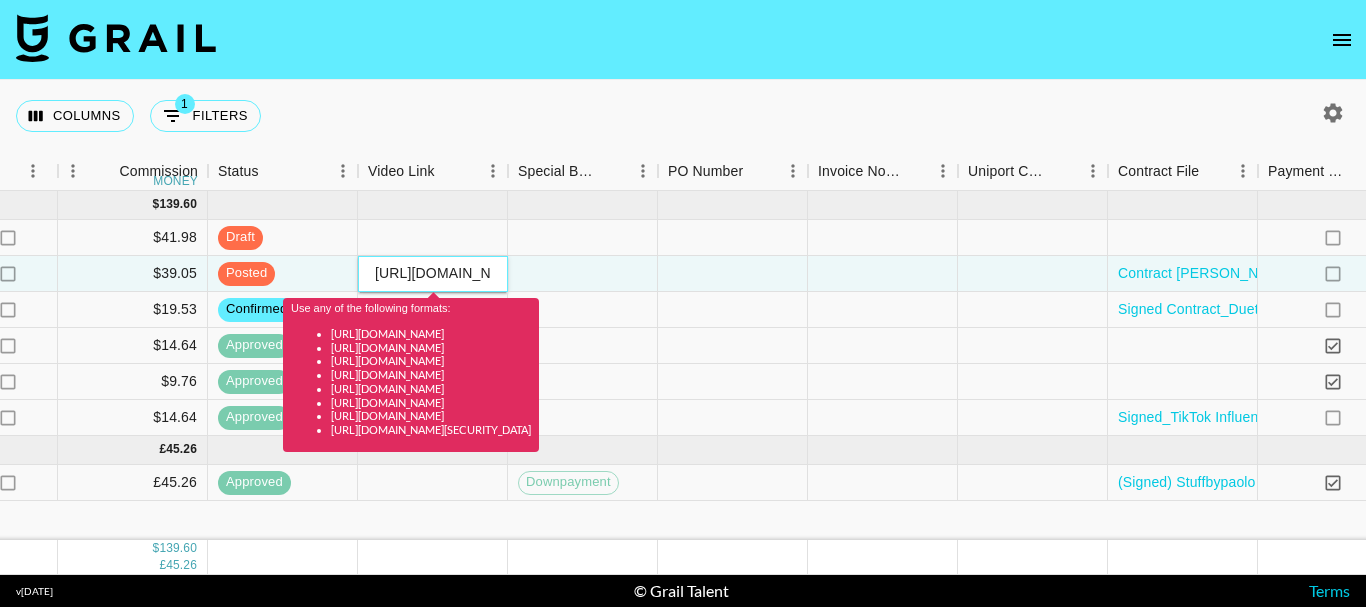 click on "https://www.tiktok.com/@jacoblensss" at bounding box center [432, 273] 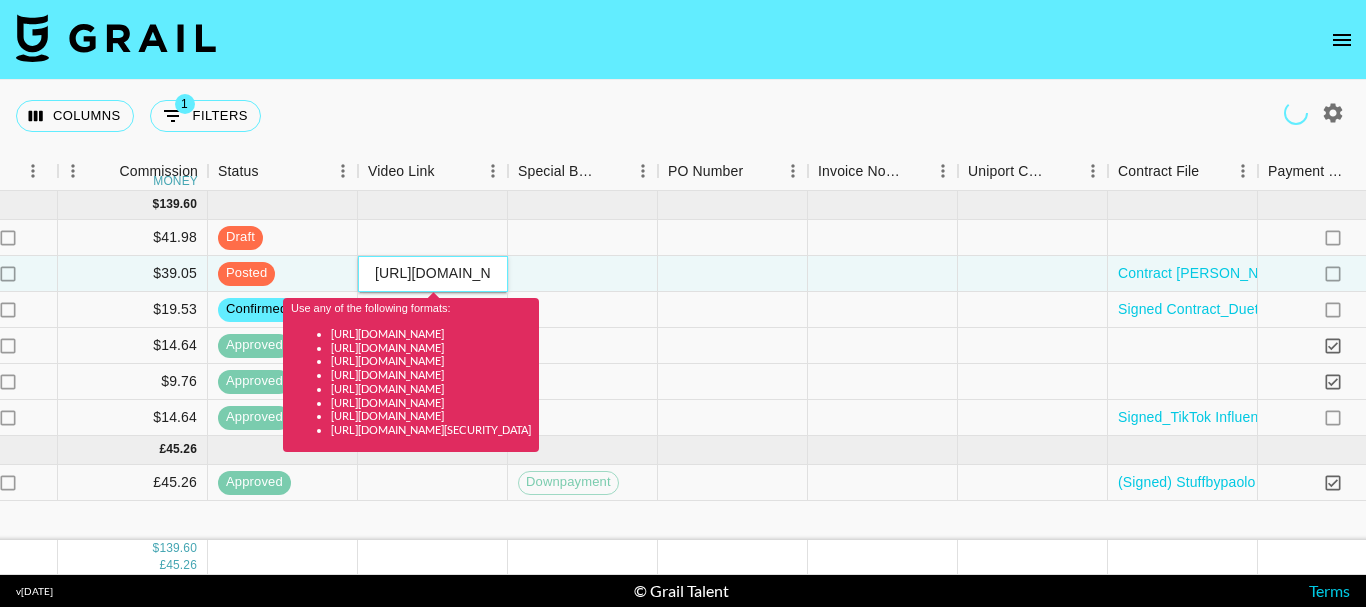 click on "https://www.tiktok.com/@jacoblensss" at bounding box center [432, 273] 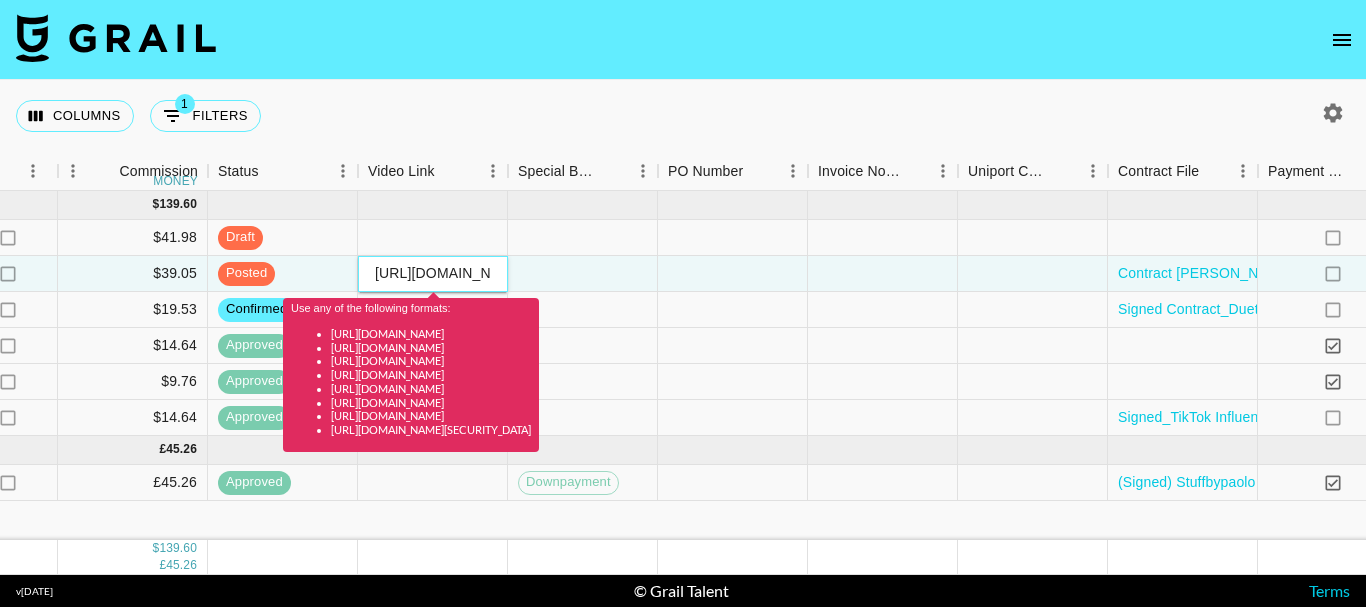 click on "https://www.tiktok.com/@jacoblensss" at bounding box center (432, 273) 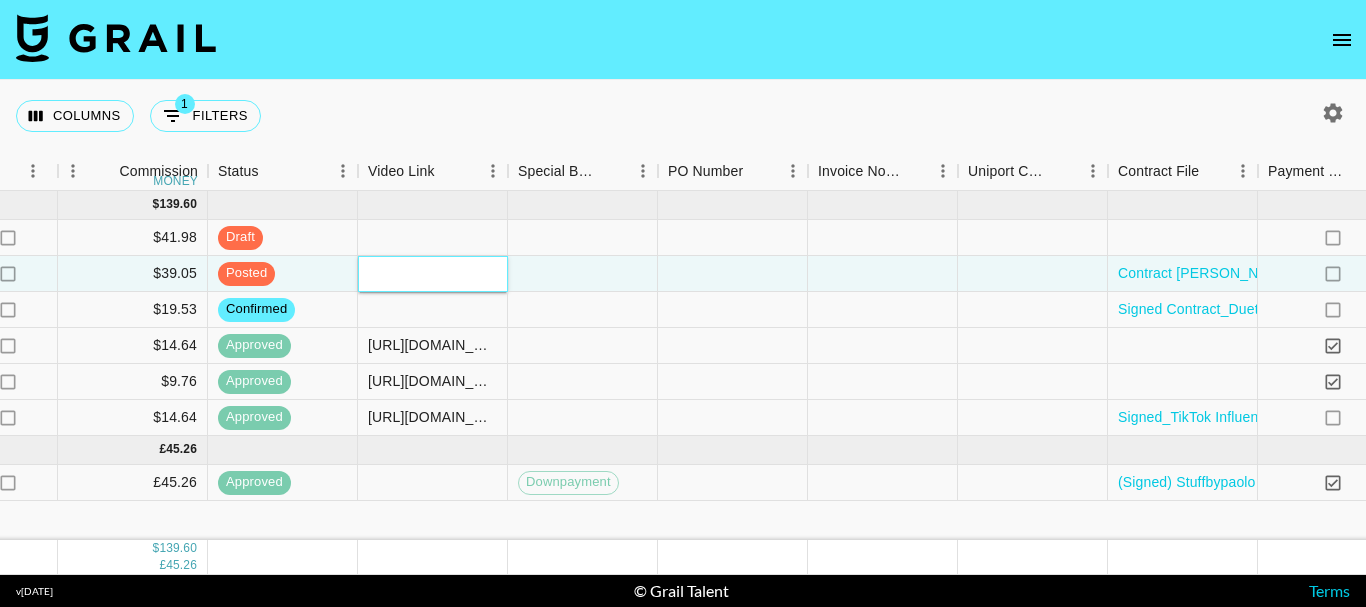 click at bounding box center [432, 273] 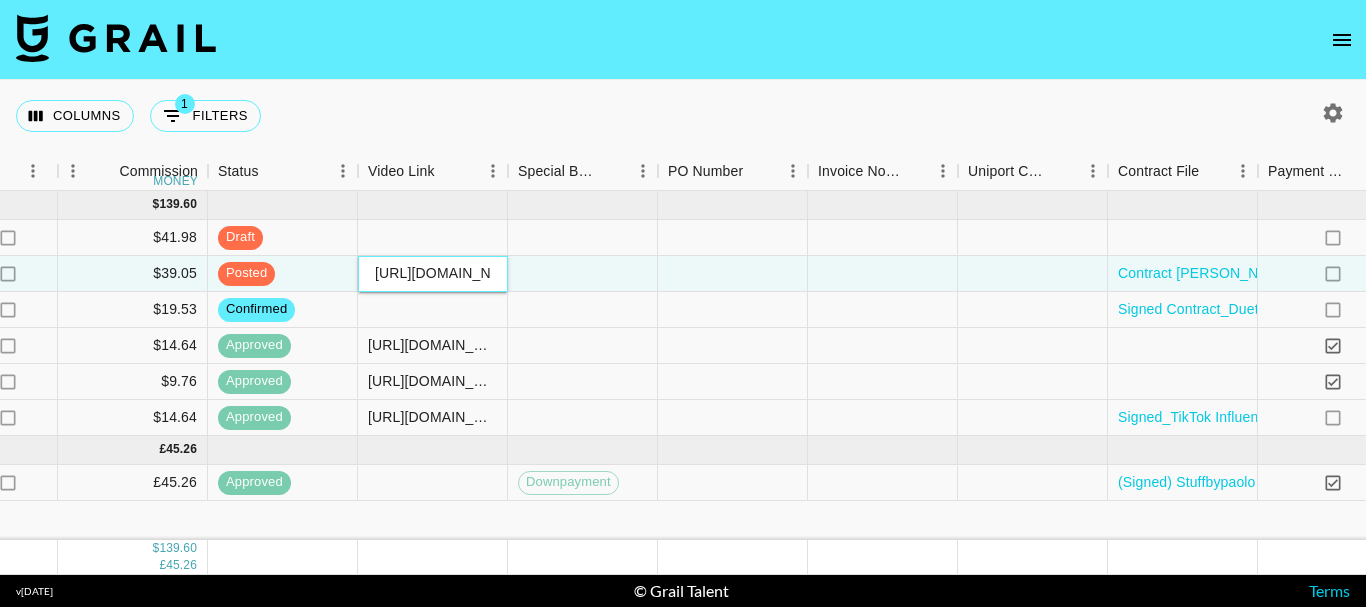 scroll, scrollTop: 0, scrollLeft: 790, axis: horizontal 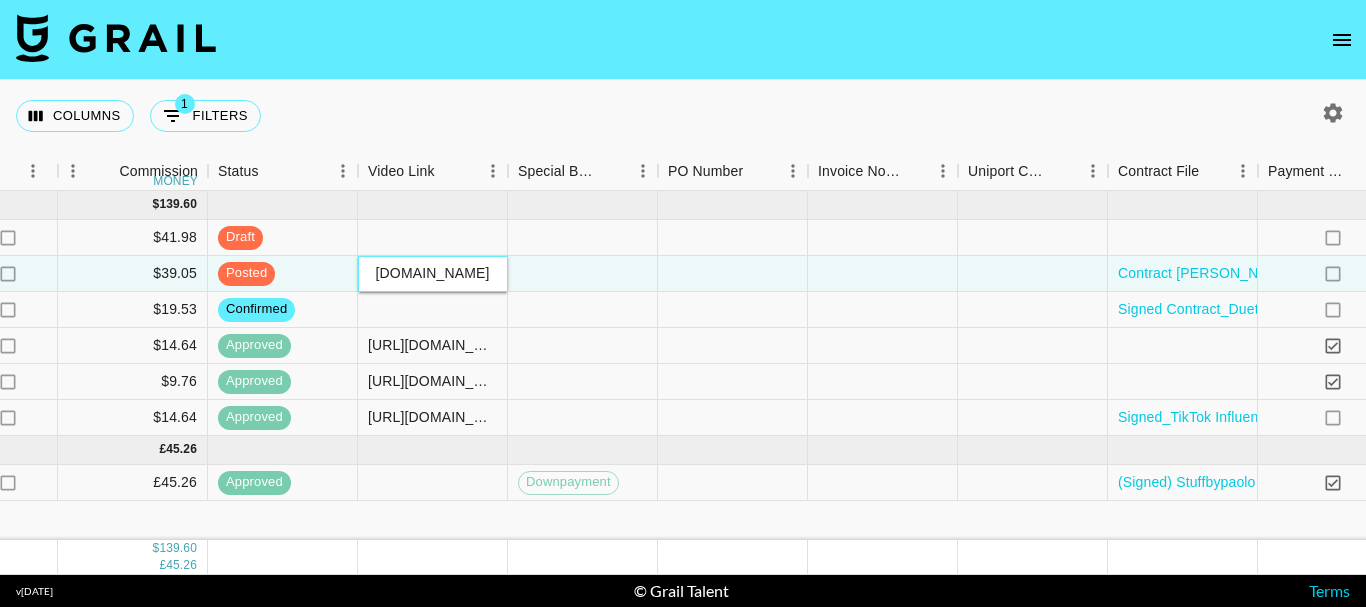 type on "https://www.tiktok.com/@jacoblensss/video/7532205824903613727?is_from_webapp=1&sender_device=pc&web_id=7531331614225729031" 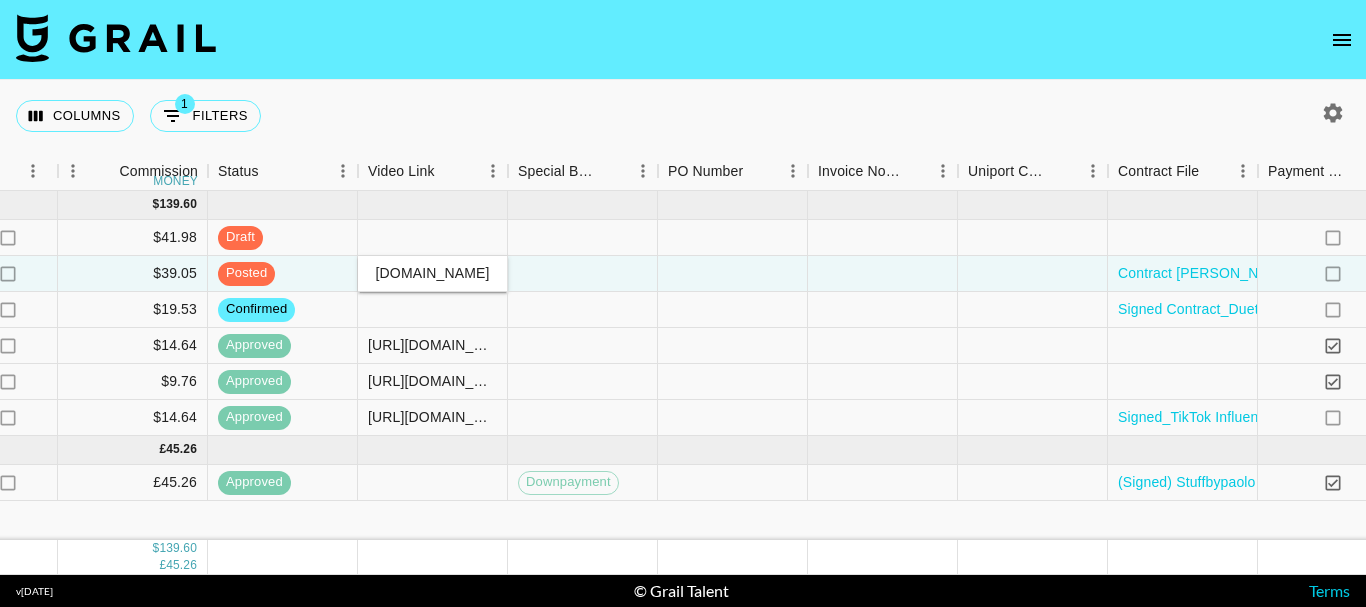 scroll, scrollTop: 0, scrollLeft: 0, axis: both 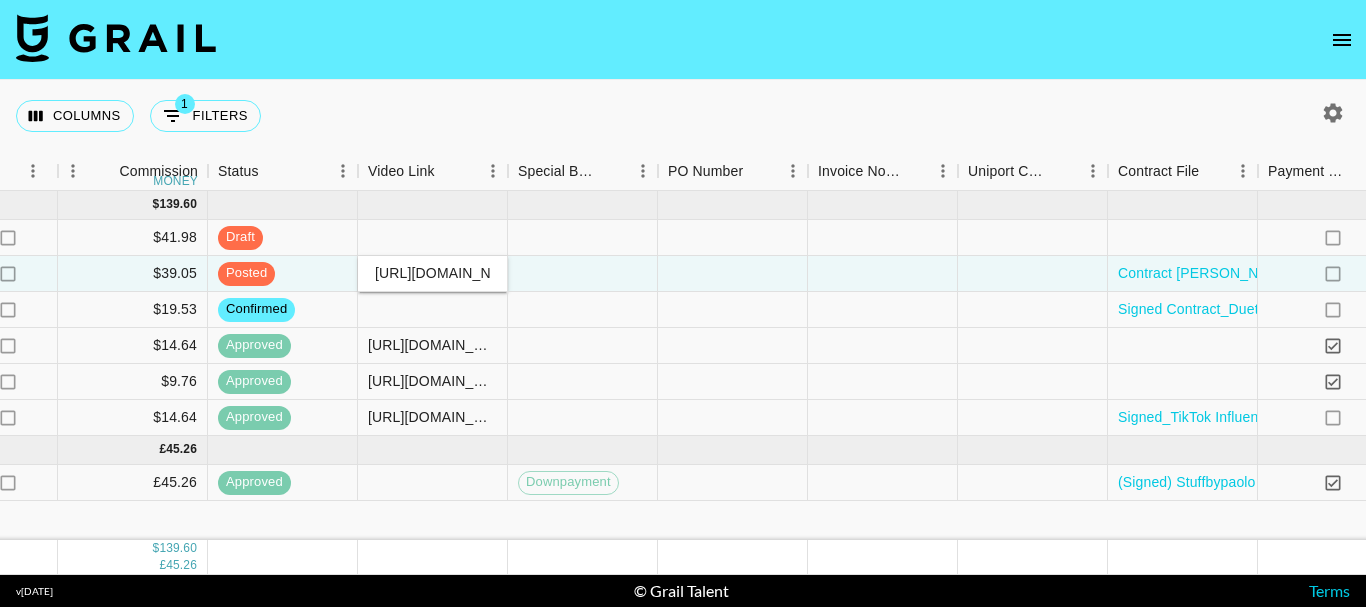 click on "Columns 1 Filters + Booking" at bounding box center [683, 116] 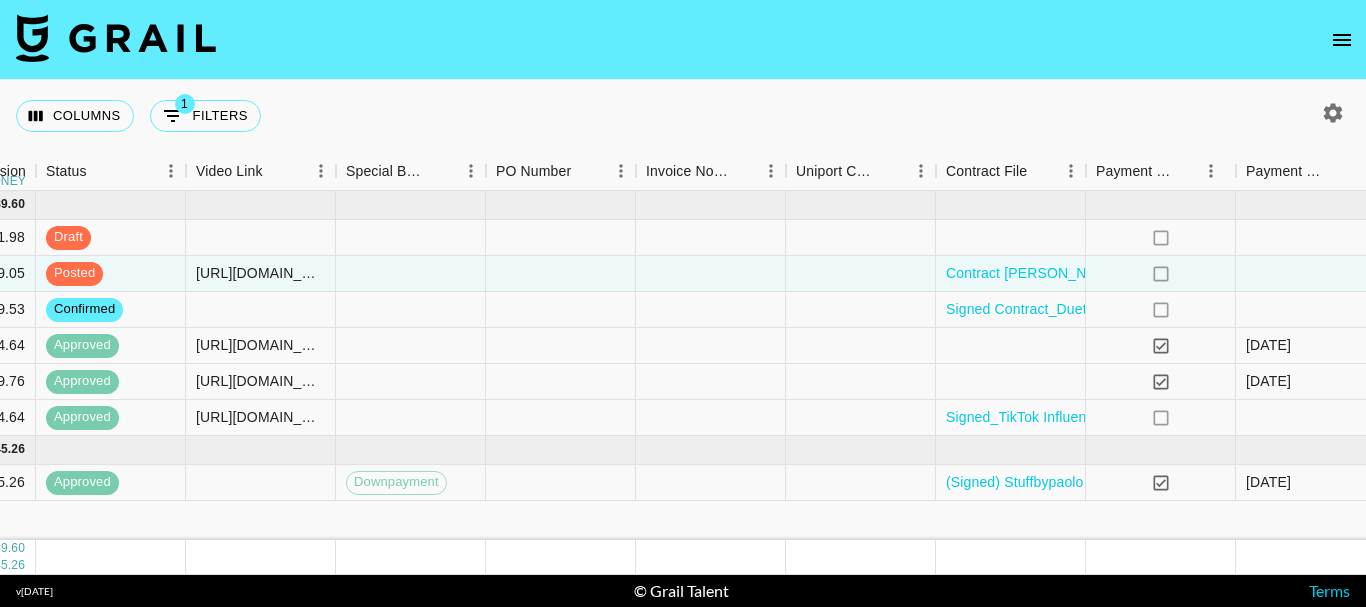 scroll, scrollTop: 0, scrollLeft: 1954, axis: horizontal 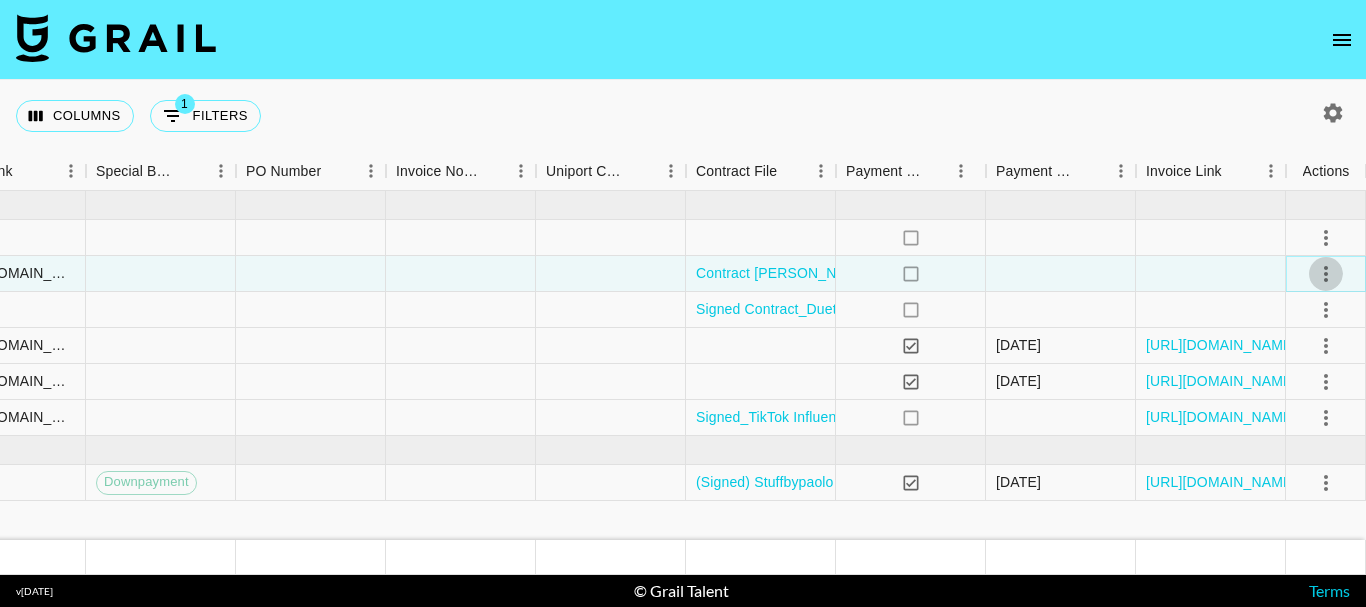 click 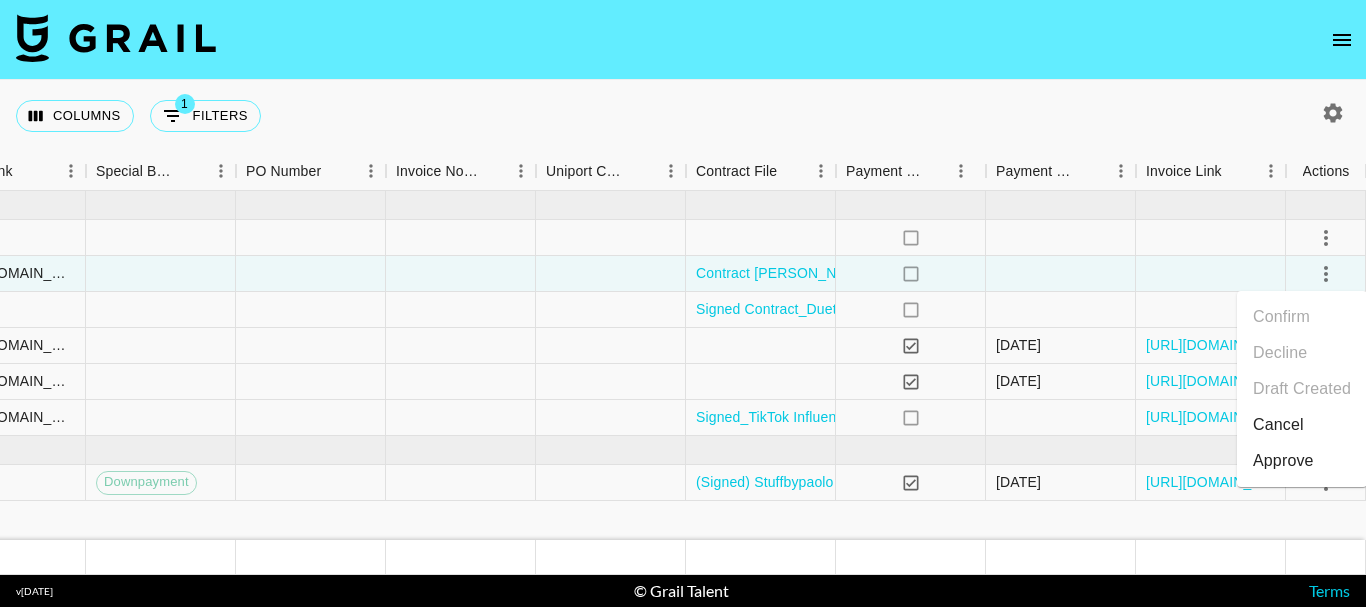 click on "Approve" at bounding box center (1283, 461) 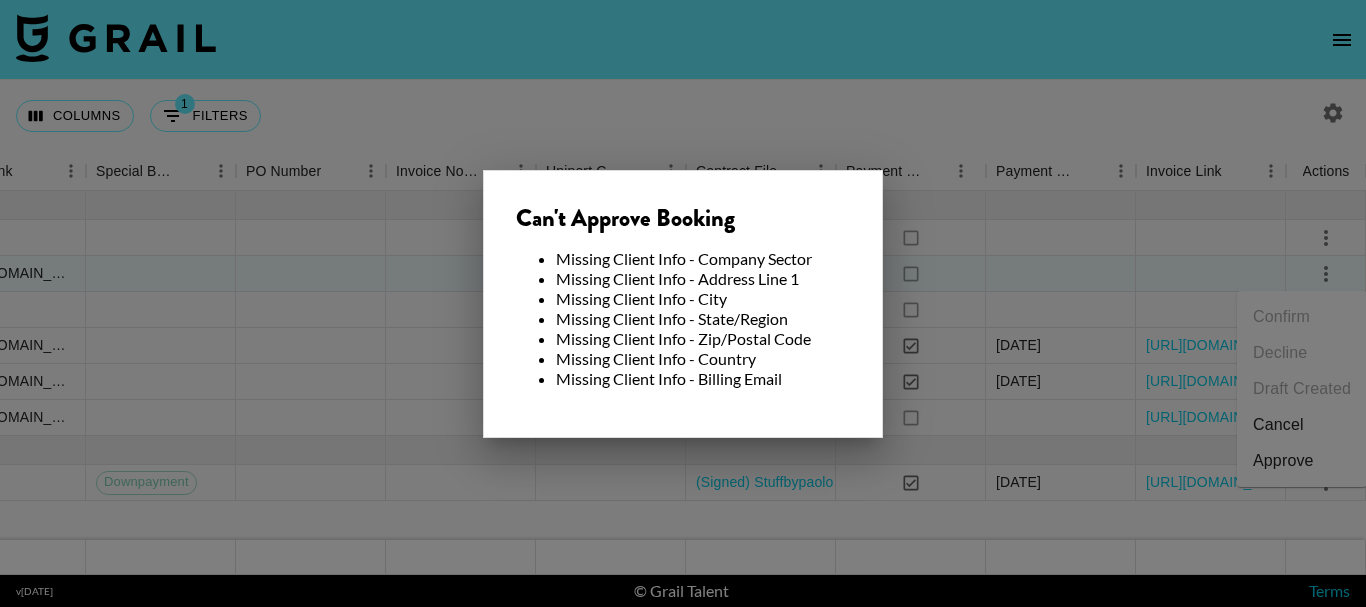 click at bounding box center [683, 303] 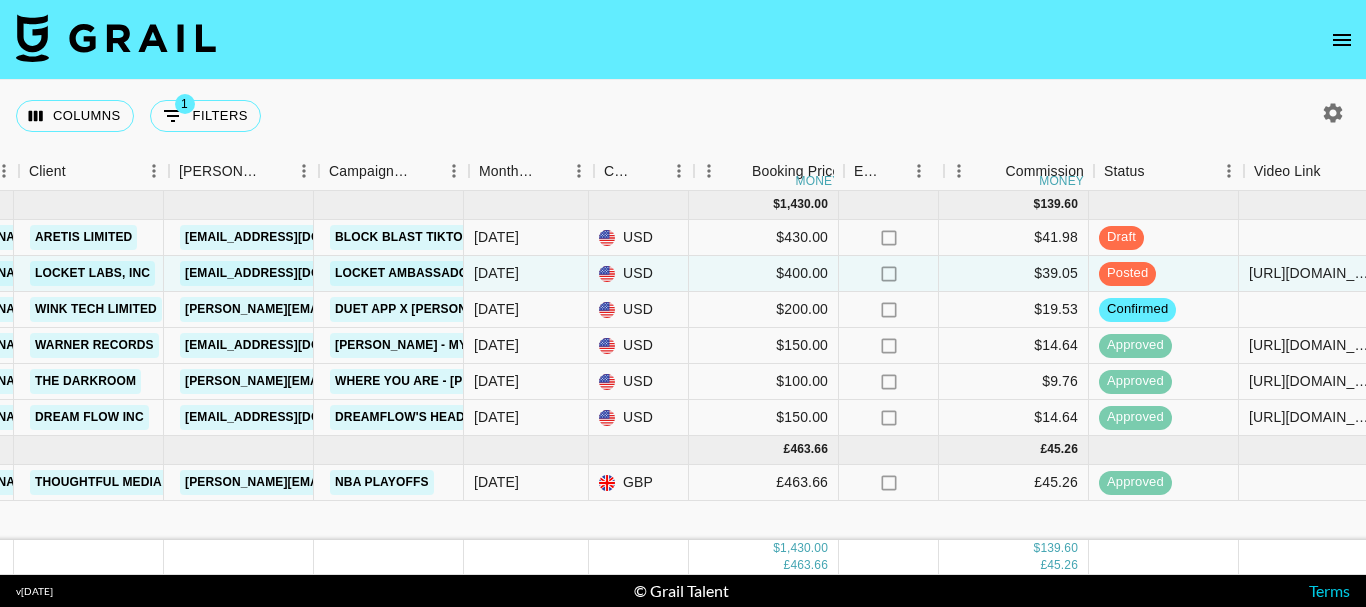 scroll, scrollTop: 0, scrollLeft: 646, axis: horizontal 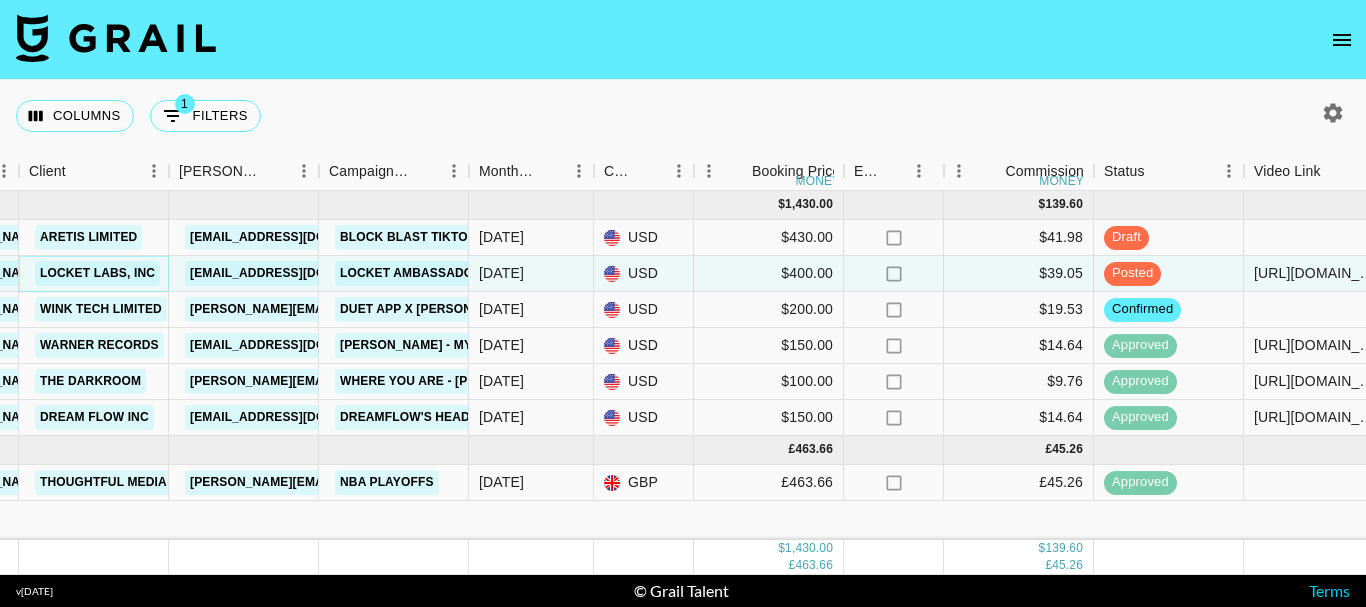 click on "Locket Labs, Inc" at bounding box center [97, 273] 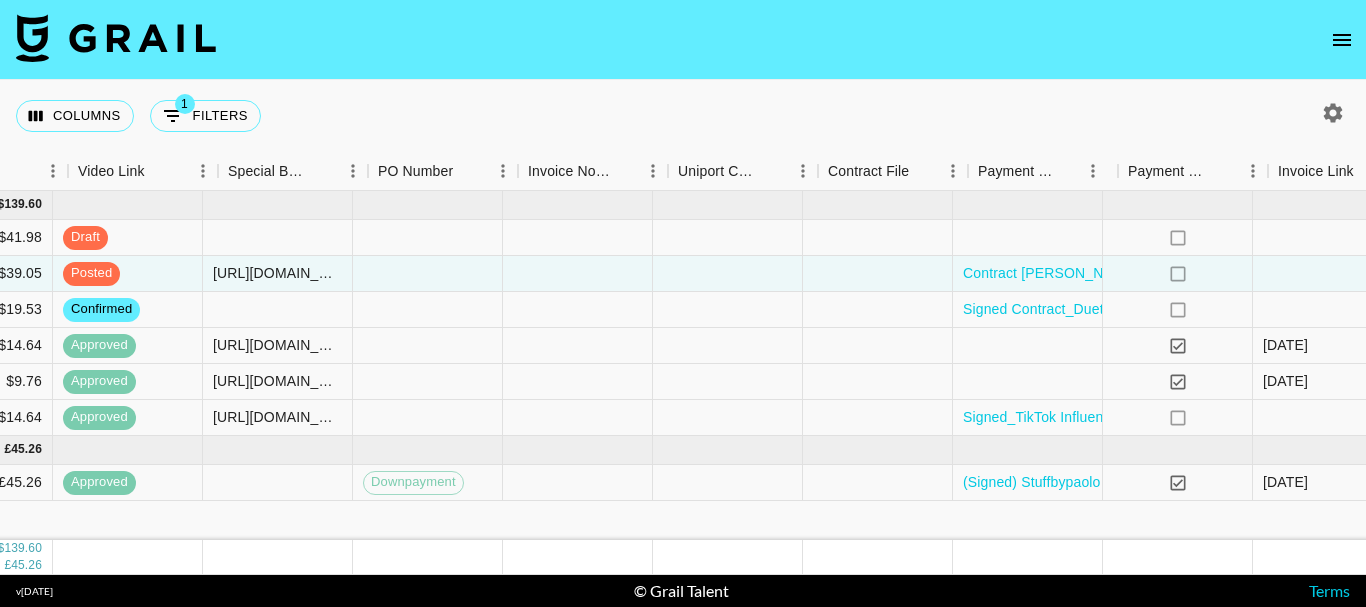 scroll, scrollTop: 0, scrollLeft: 1954, axis: horizontal 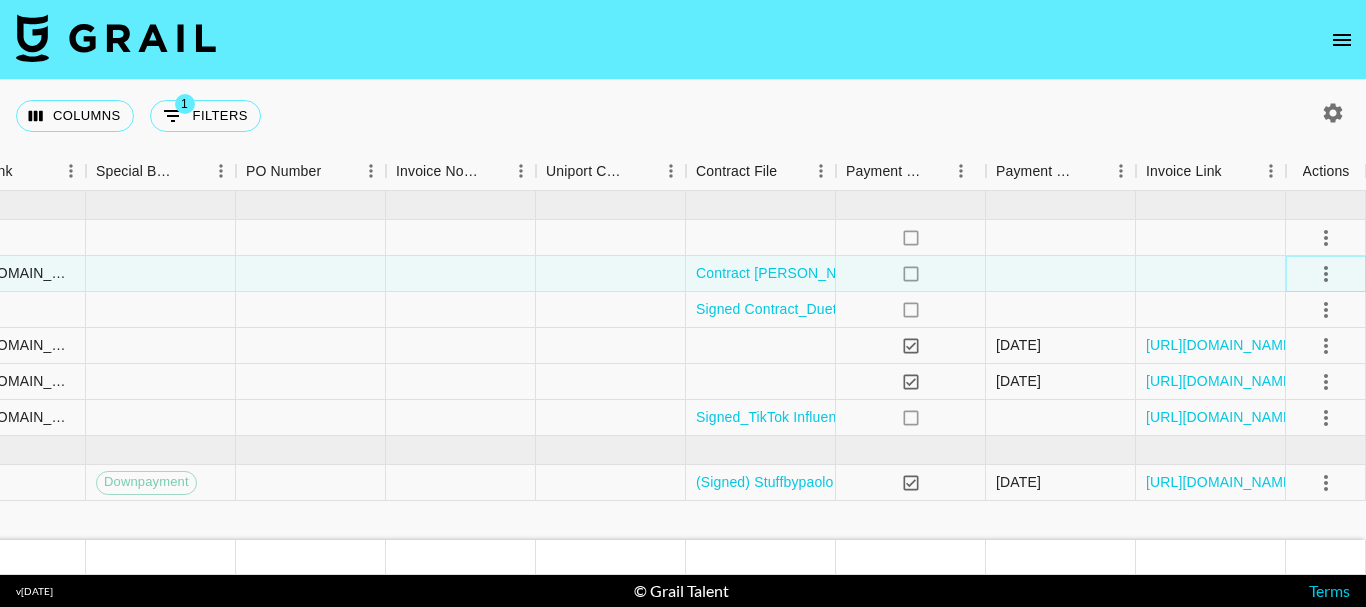 click 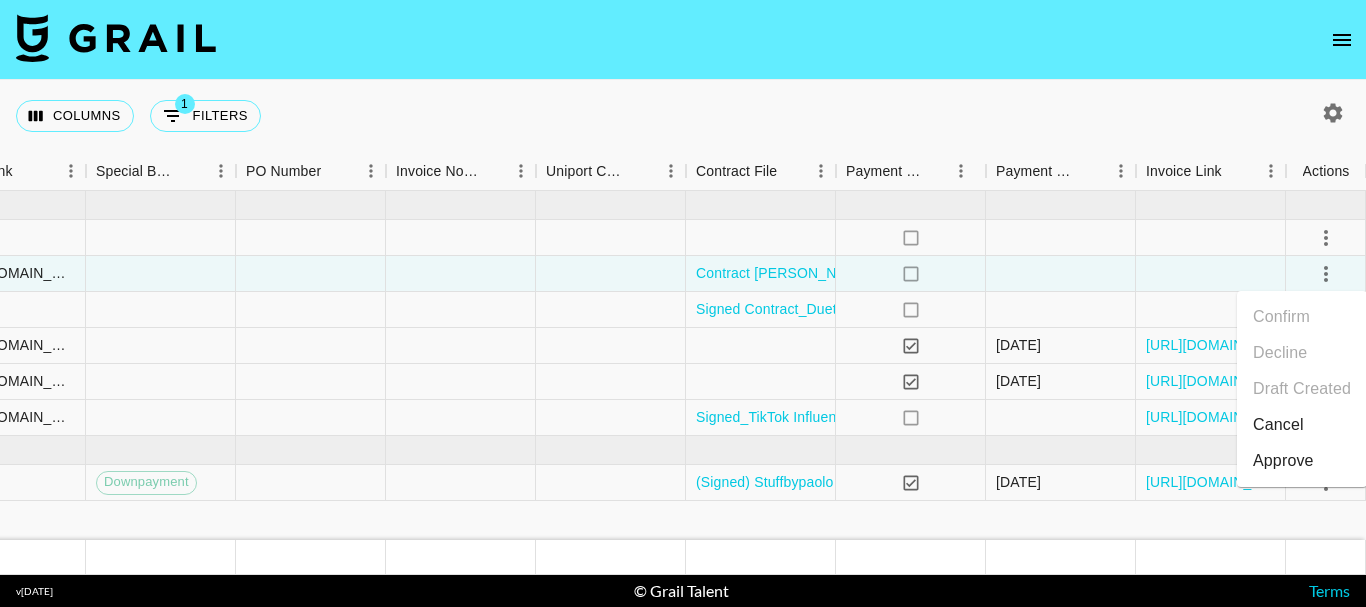 click on "Approve" at bounding box center (1283, 461) 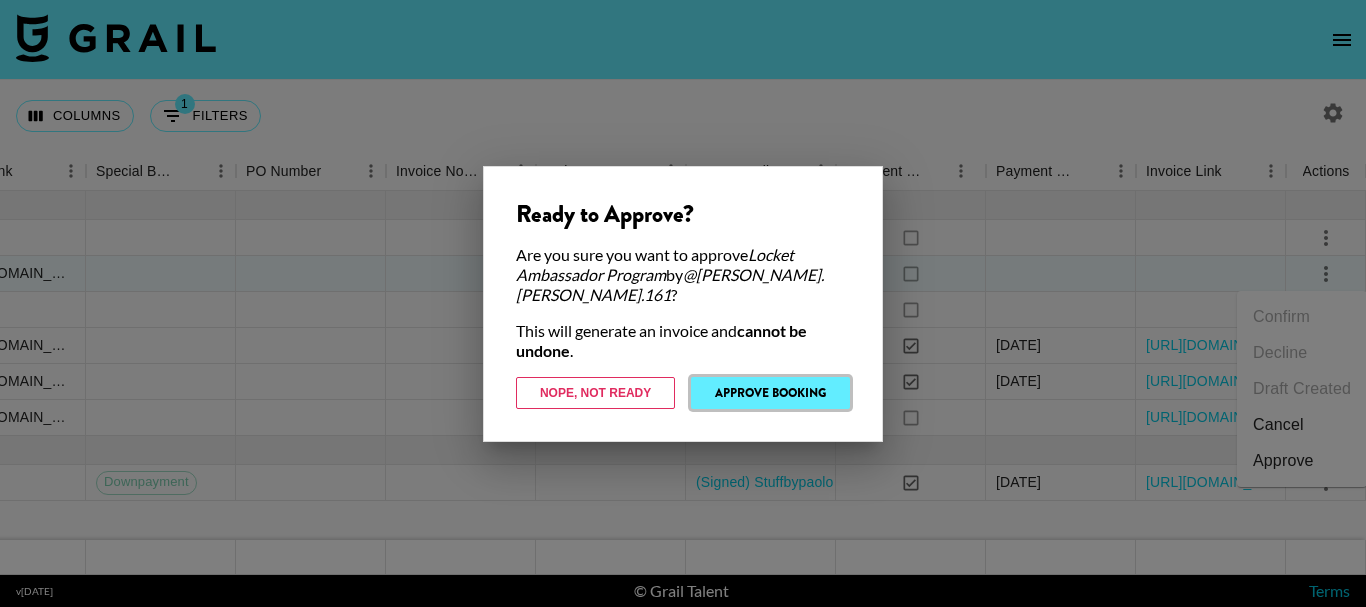 drag, startPoint x: 821, startPoint y: 374, endPoint x: 910, endPoint y: 476, distance: 135.36986 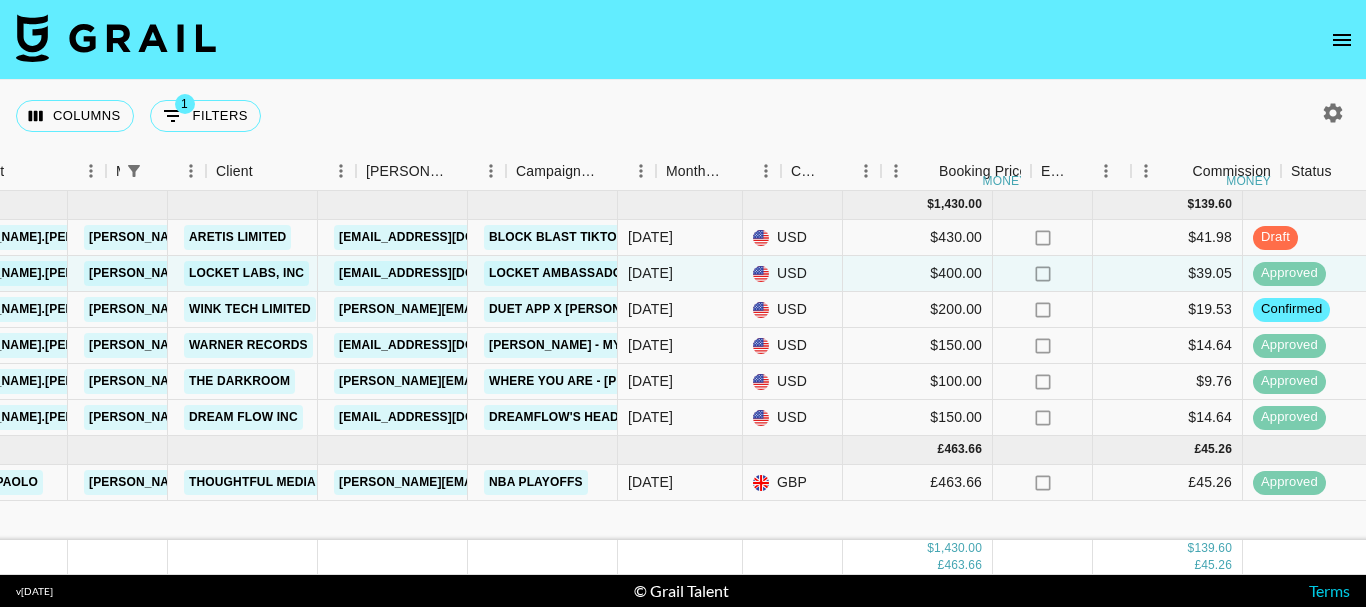 scroll, scrollTop: 0, scrollLeft: 434, axis: horizontal 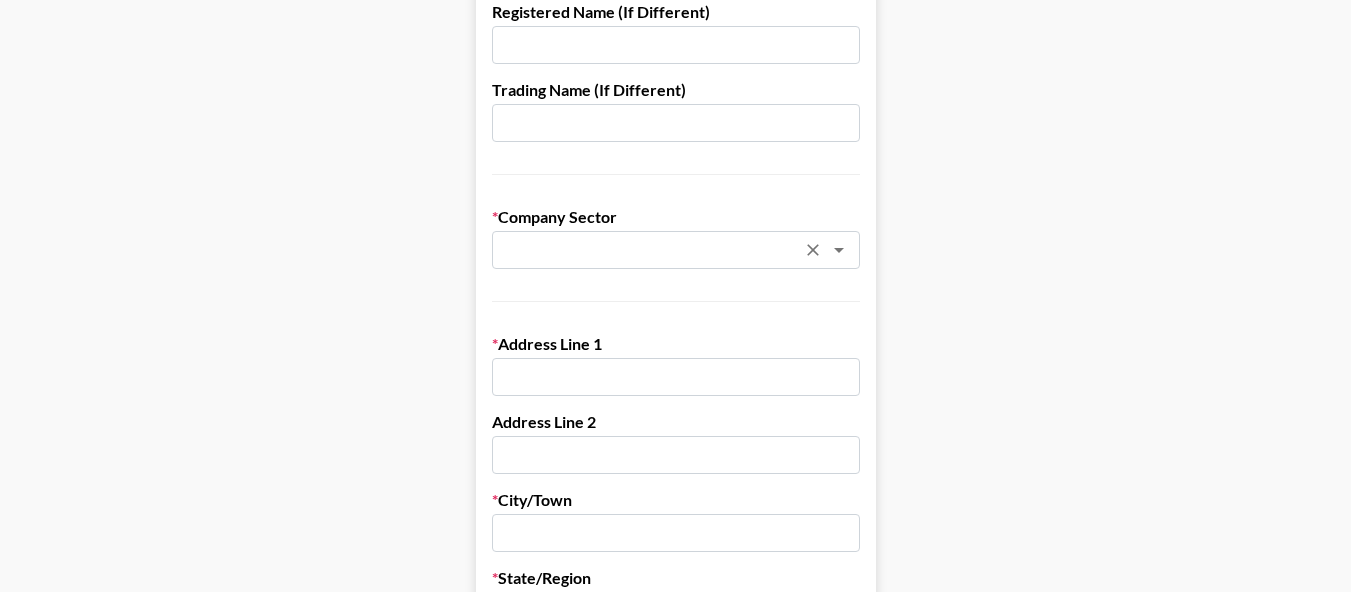 click at bounding box center [649, 250] 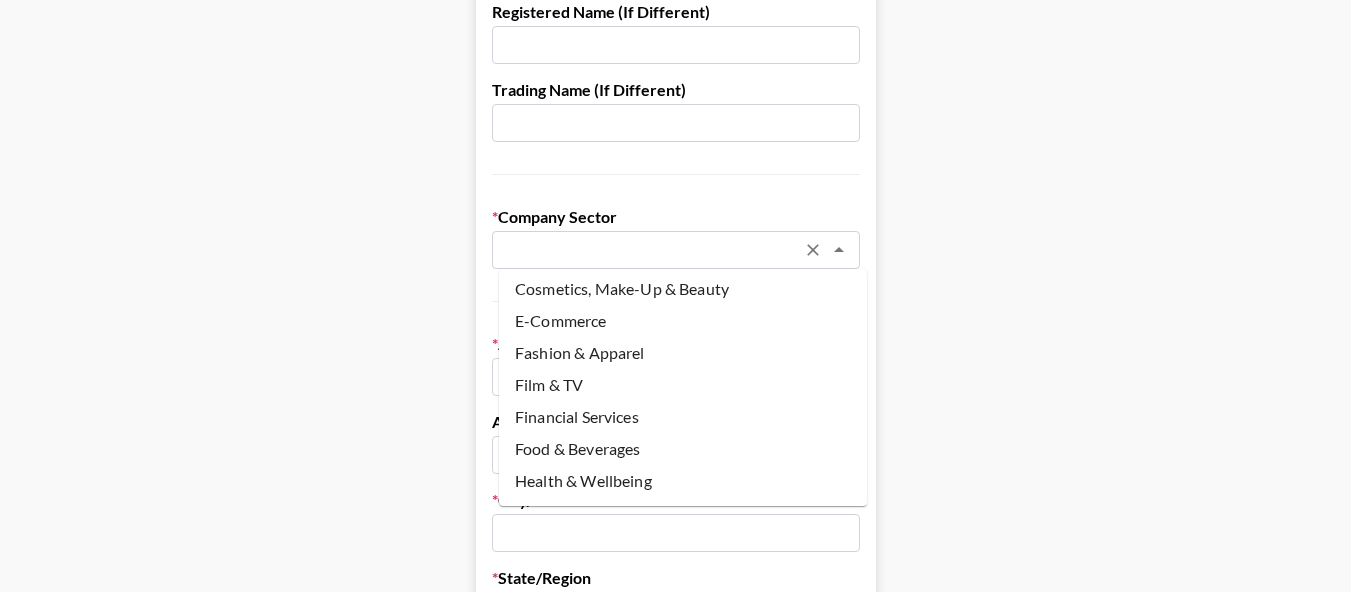scroll, scrollTop: 221, scrollLeft: 0, axis: vertical 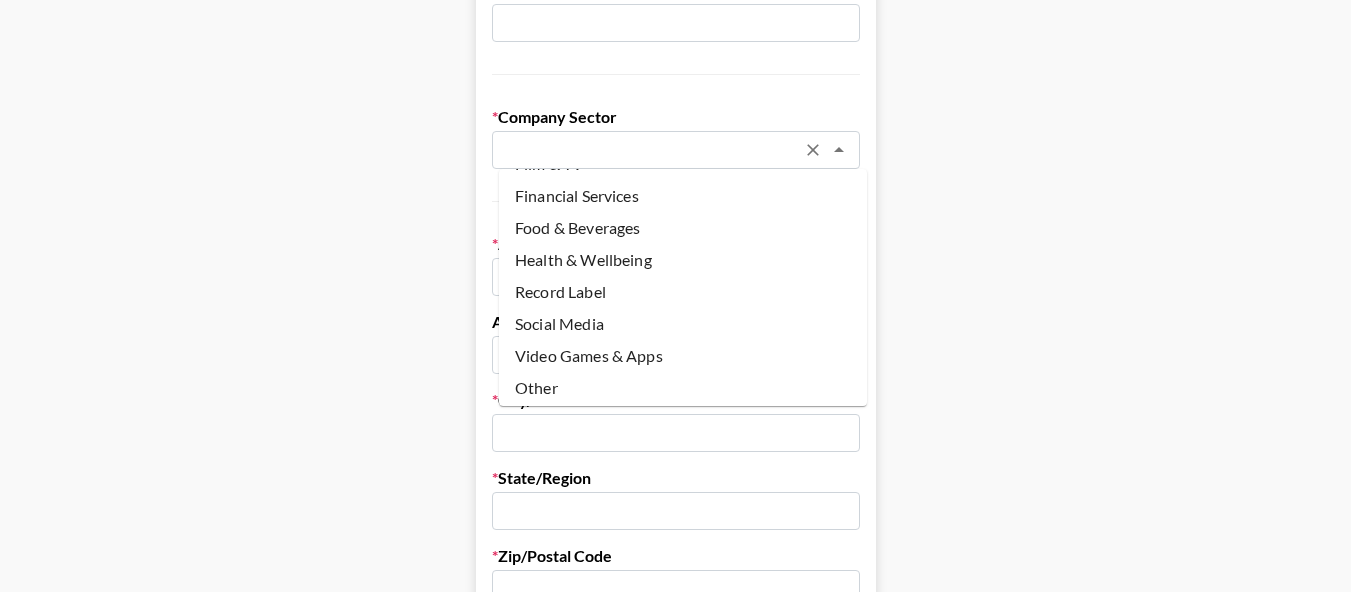 click on "Video Games & Apps" at bounding box center [683, 356] 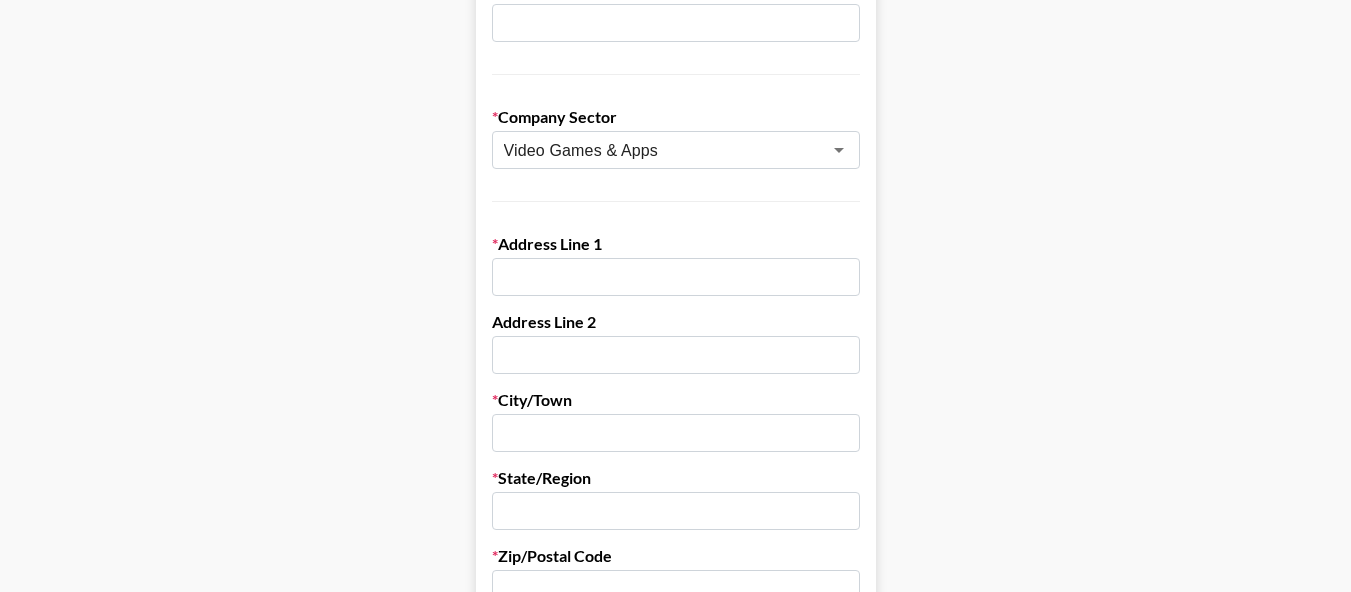 click on "Send New Client Form to Client Copy Link to Client Form Company Name Locket Labs, Inc Registered Name (If Different) Trading Name (If Different) Company Sector Video Games & Apps ​ Address Line 1 Address Line 2 City/Town State/Region Zip/Postal Code Country ​ If you don't have a billing department, enter your own info below instead. Billing/Finance Dep. Email Billing/Finance Dep. Phone Number VAT Number ([GEOGRAPHIC_DATA]/EU Only) Organization Number (if different) Lock Currency Any Currency Allowed USD GBP EUR CAD AUD Approval Requirements Editable by admins only Requires Invoice Notes Requires Purchase Order Requires Uniport Email Payment Terms Invoice Both [PERSON_NAME] and Client Send Invoice to Both Billing Email and [PERSON_NAME] Email Save Client Info" at bounding box center [675, 742] 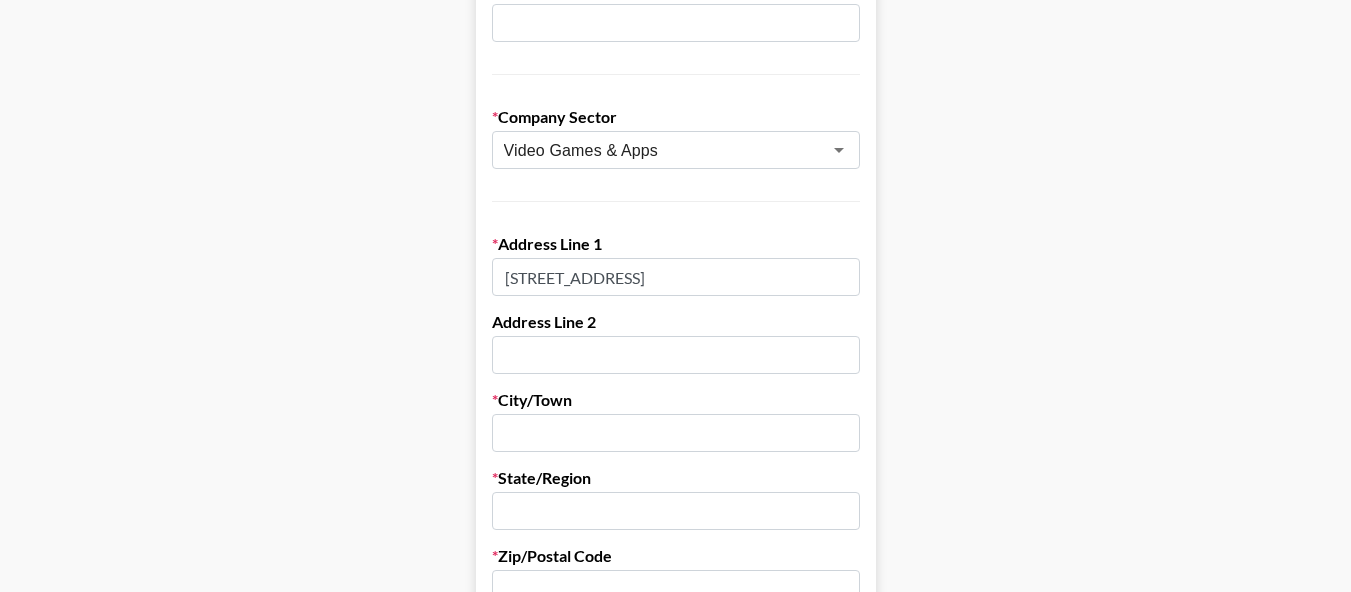 click on "[STREET_ADDRESS]" at bounding box center (676, 277) 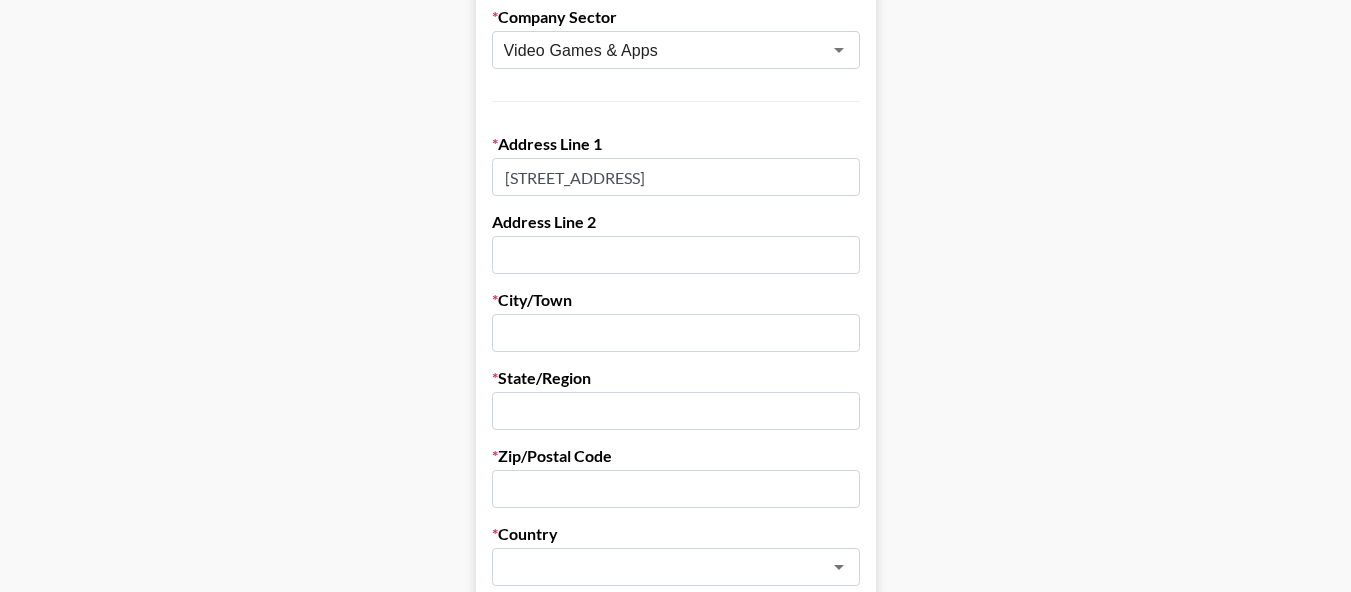 click at bounding box center [676, 333] 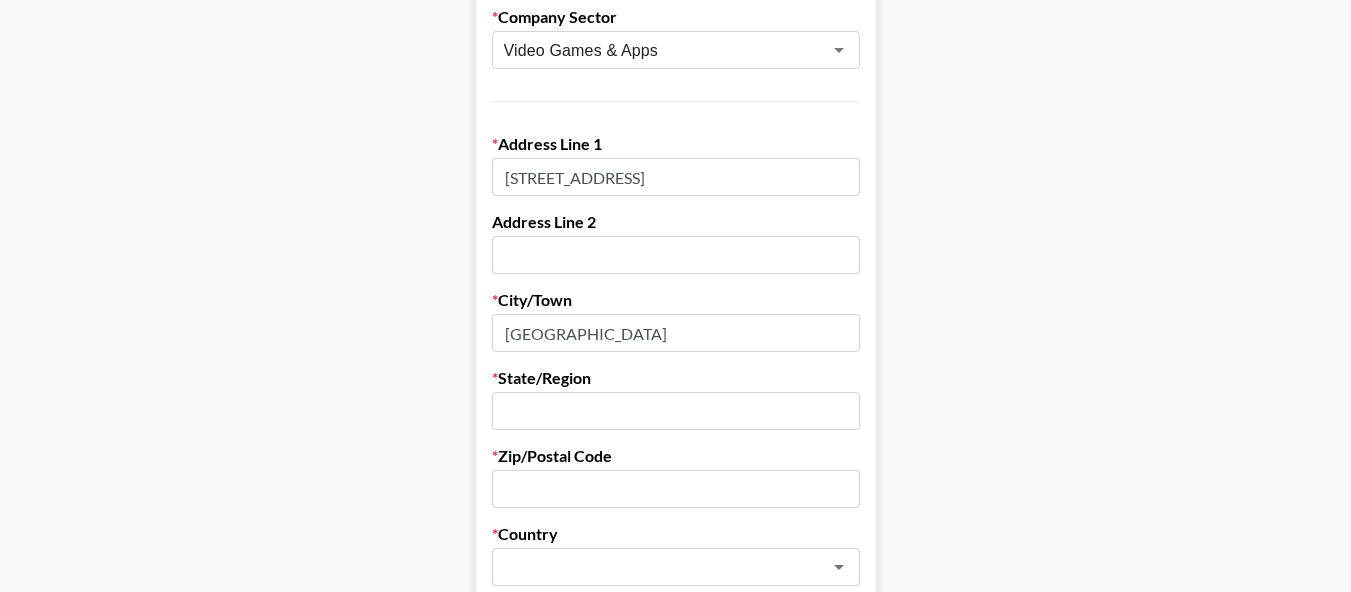 type on "[GEOGRAPHIC_DATA]" 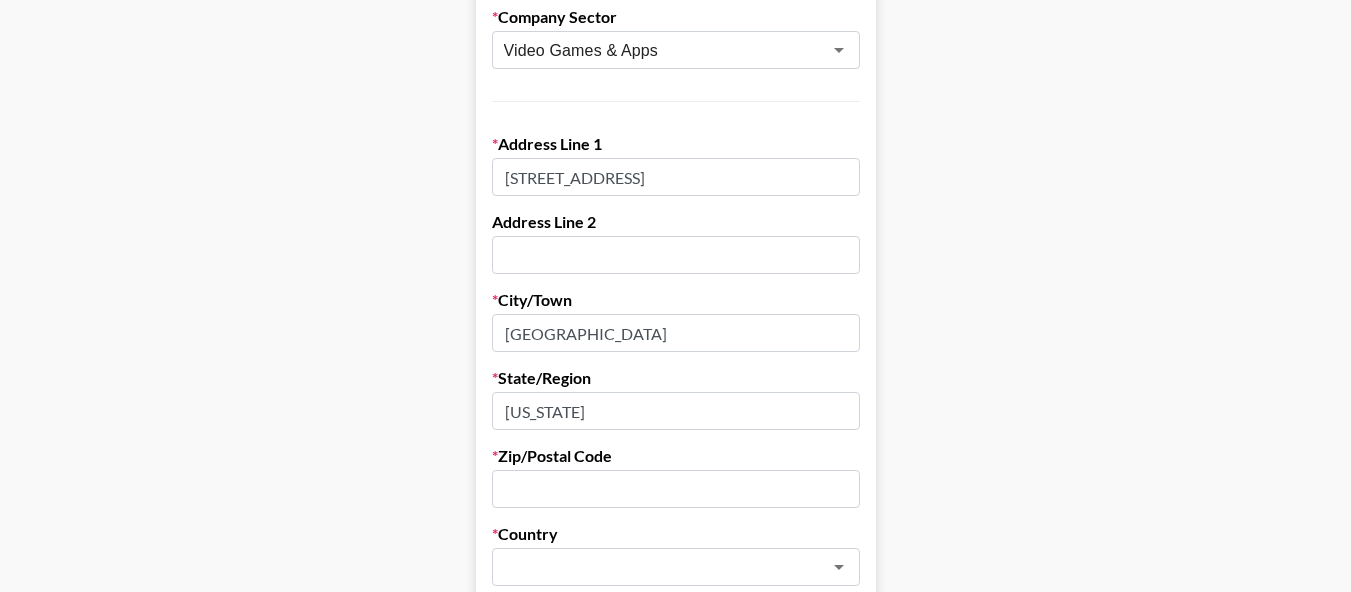 type on "[US_STATE]" 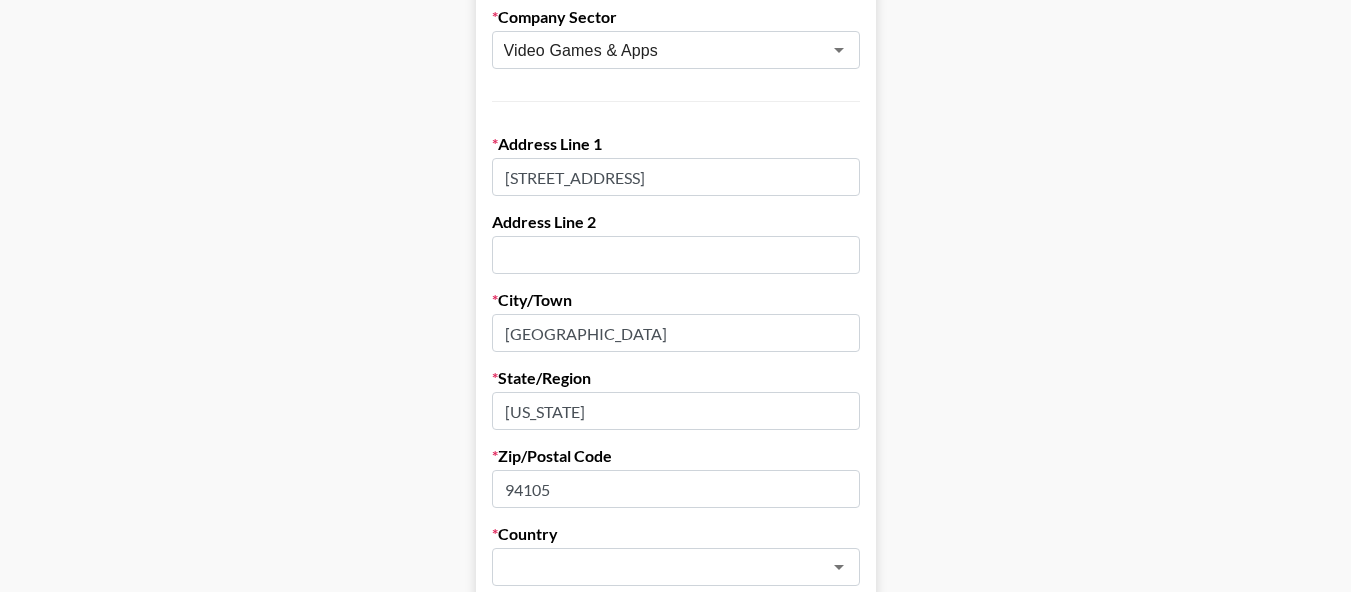 type on "94105" 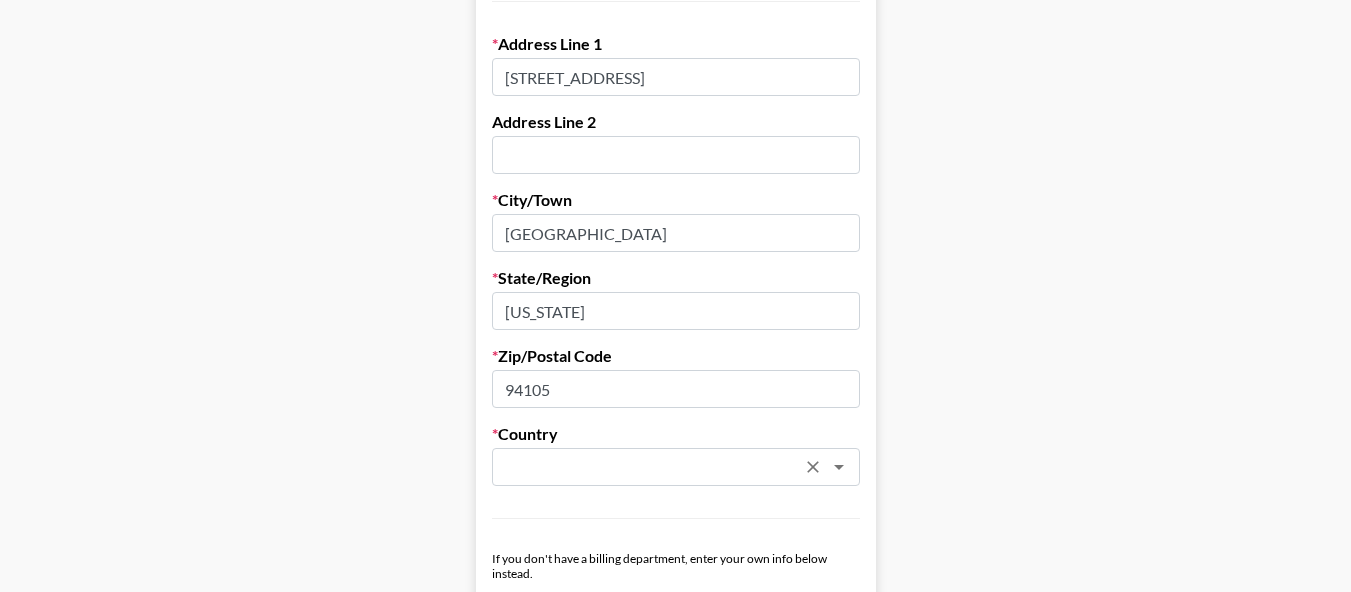 click at bounding box center (649, 467) 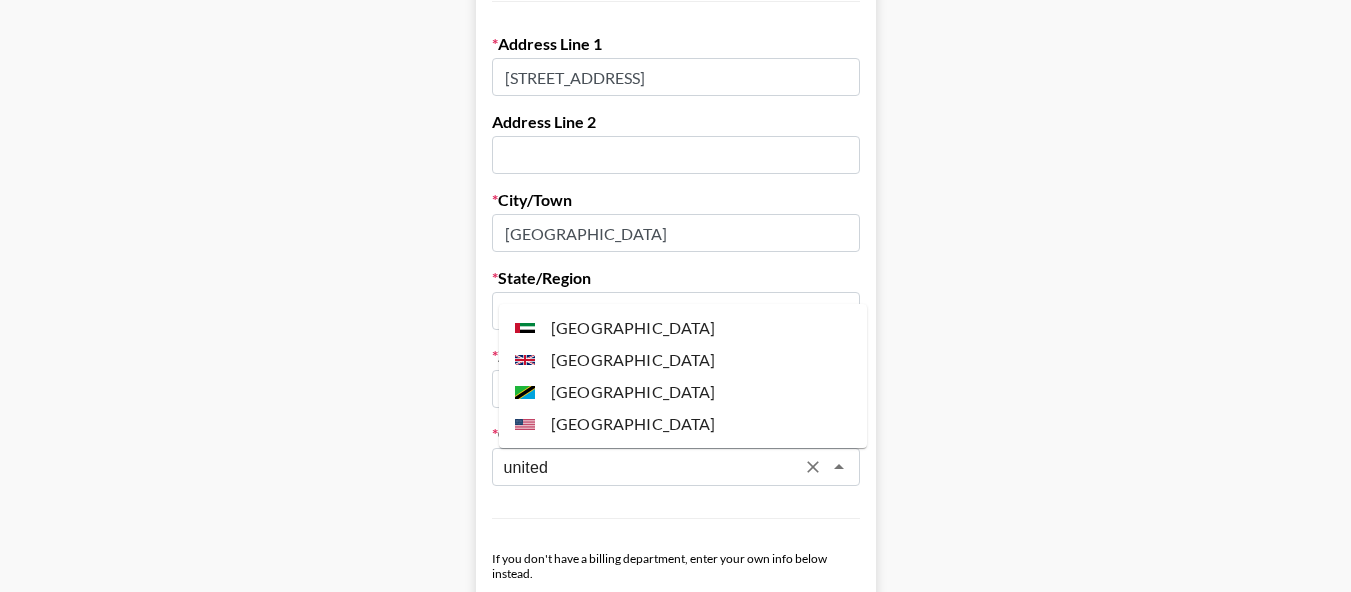 click on "[GEOGRAPHIC_DATA]" at bounding box center (683, 424) 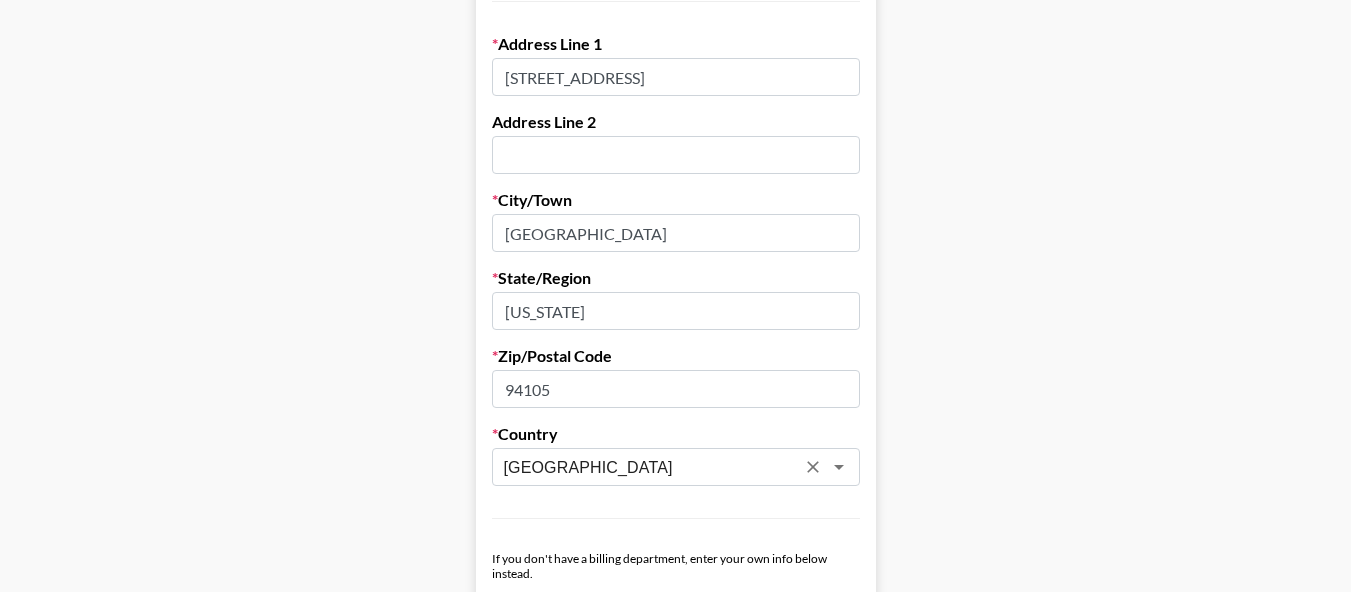 type on "[GEOGRAPHIC_DATA]" 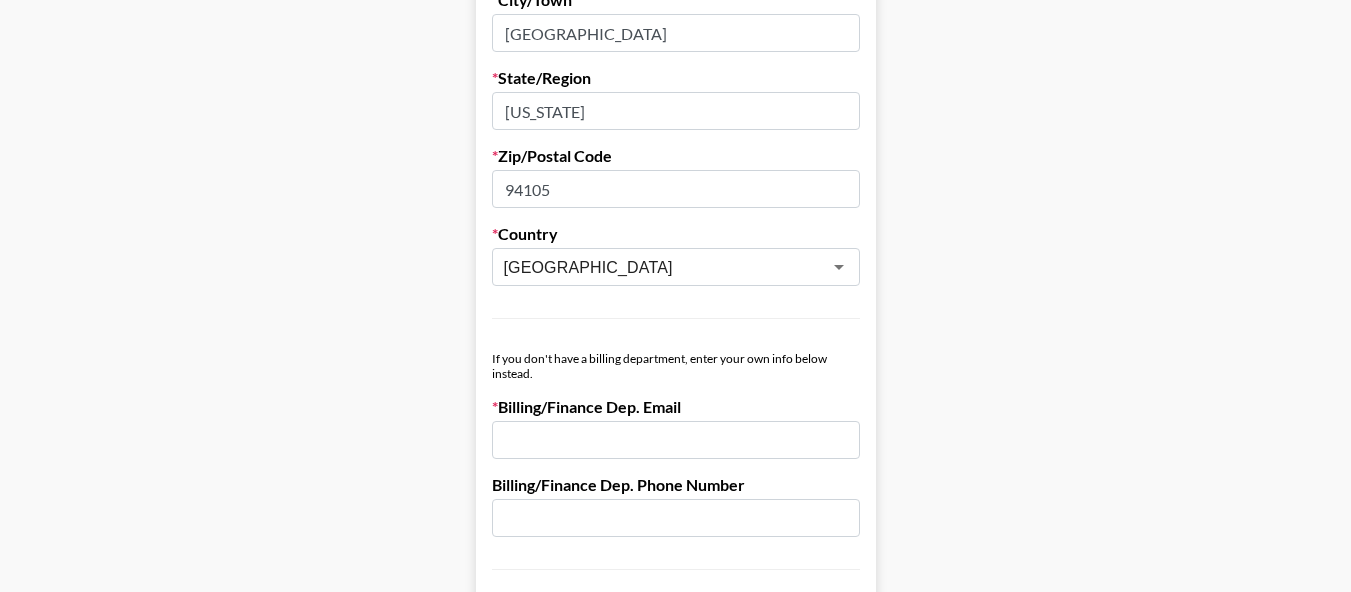 scroll, scrollTop: 900, scrollLeft: 0, axis: vertical 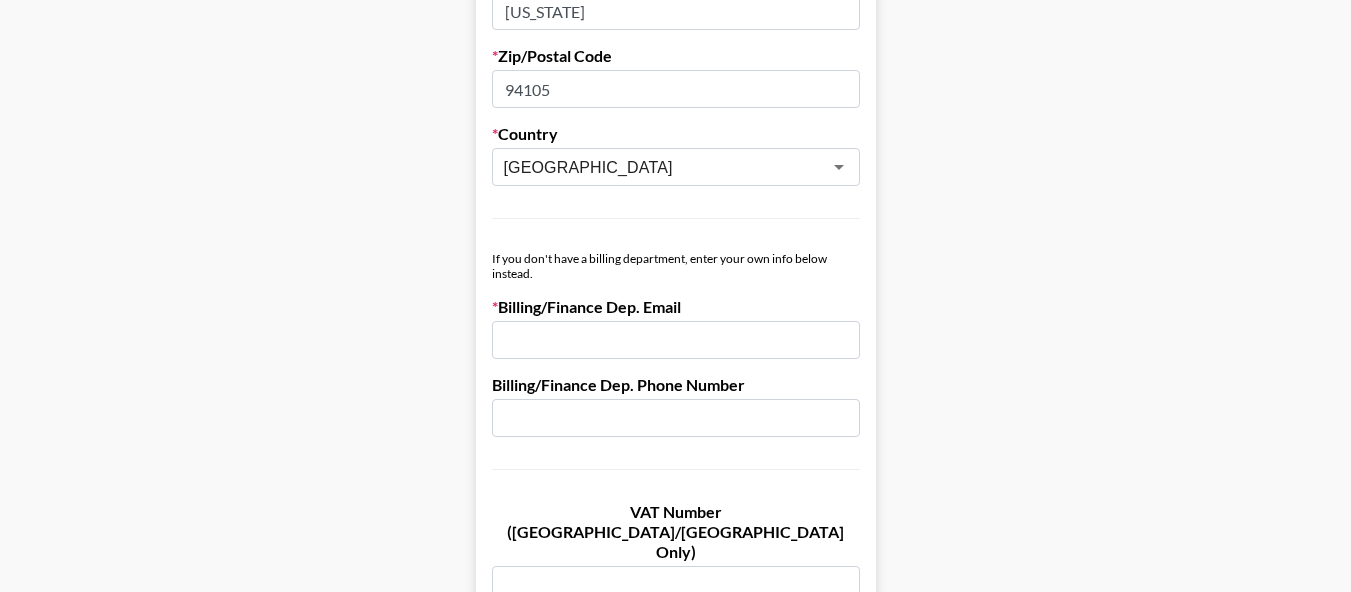 click at bounding box center [676, 340] 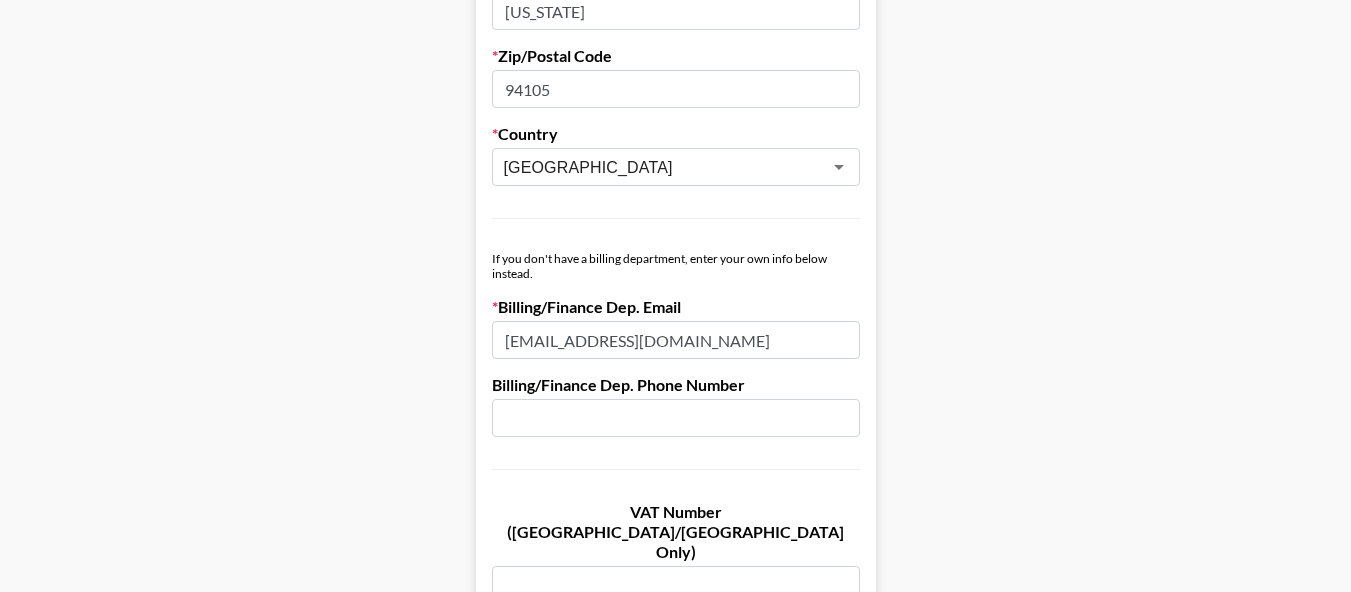 click on "[EMAIL_ADDRESS][DOMAIN_NAME]" at bounding box center [676, 340] 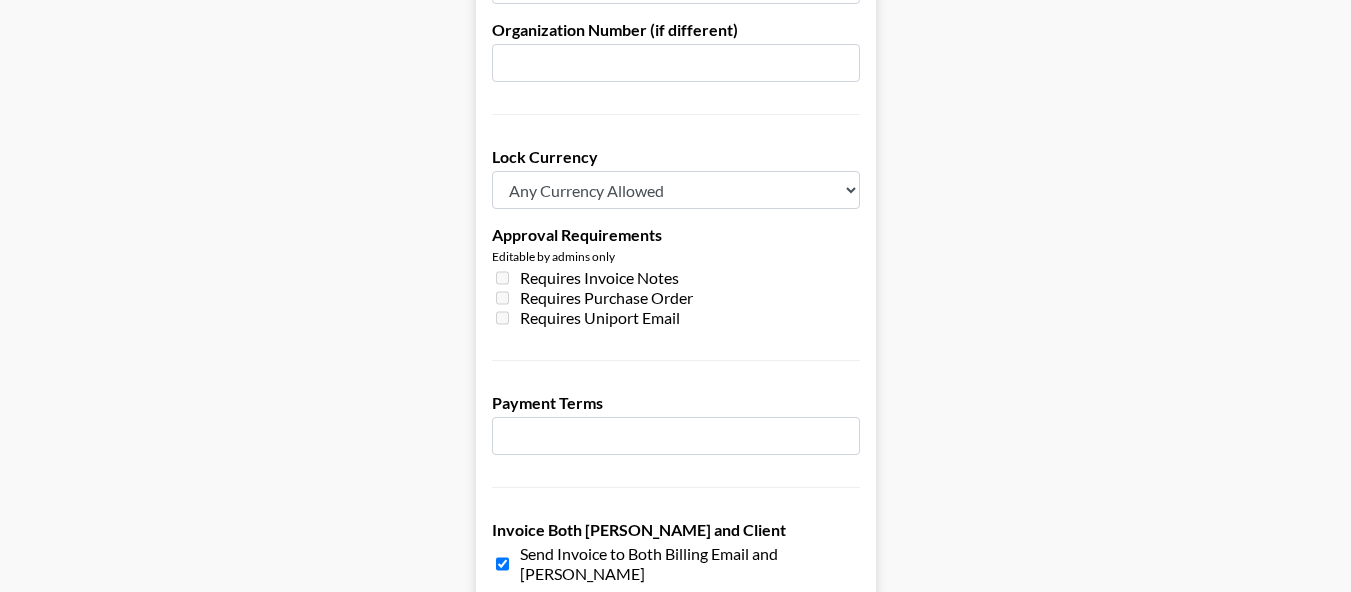 scroll, scrollTop: 1600, scrollLeft: 0, axis: vertical 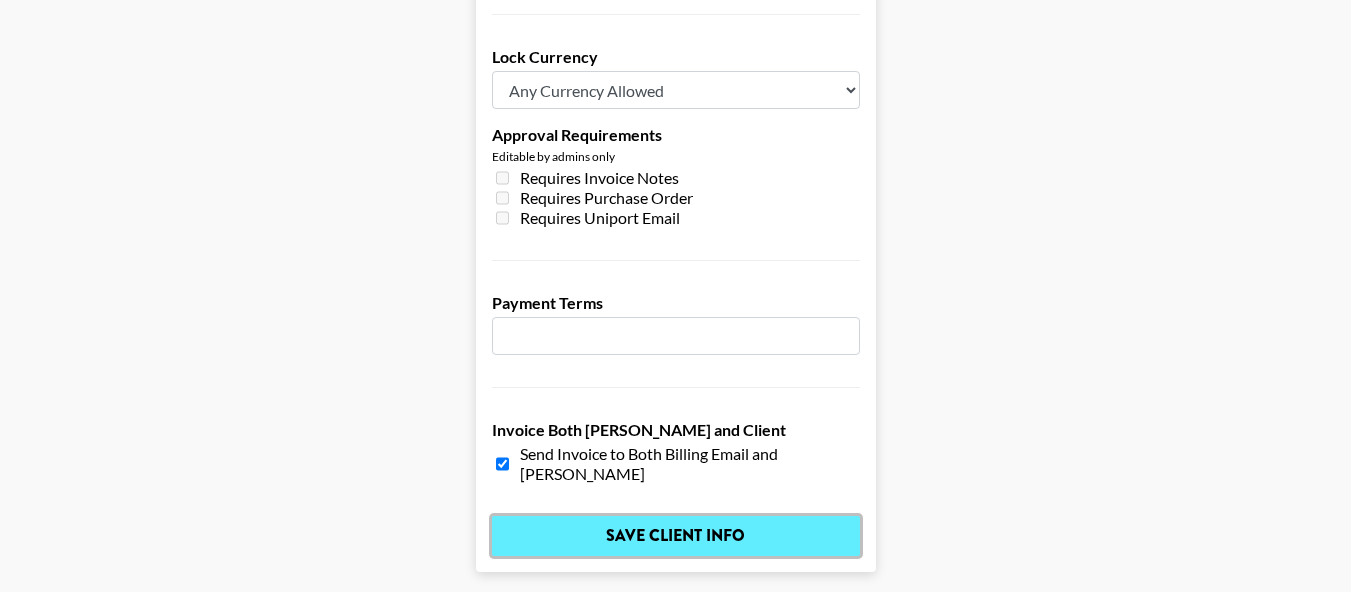 click on "Save Client Info" at bounding box center [676, 536] 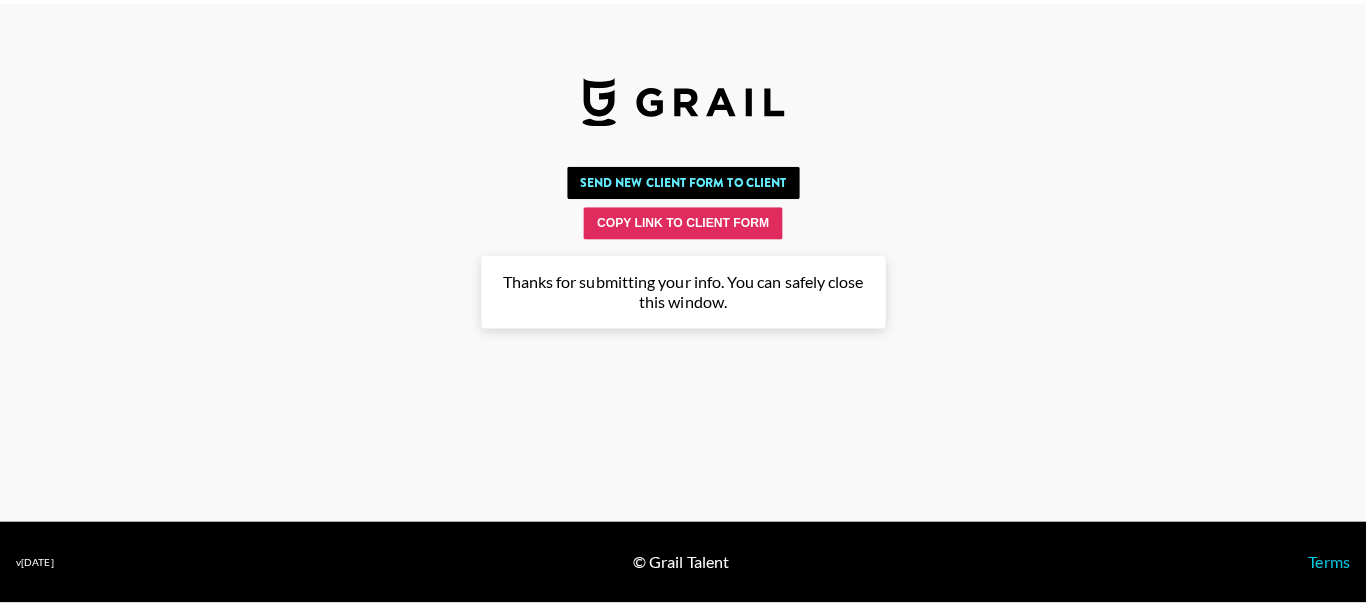 scroll, scrollTop: 0, scrollLeft: 0, axis: both 